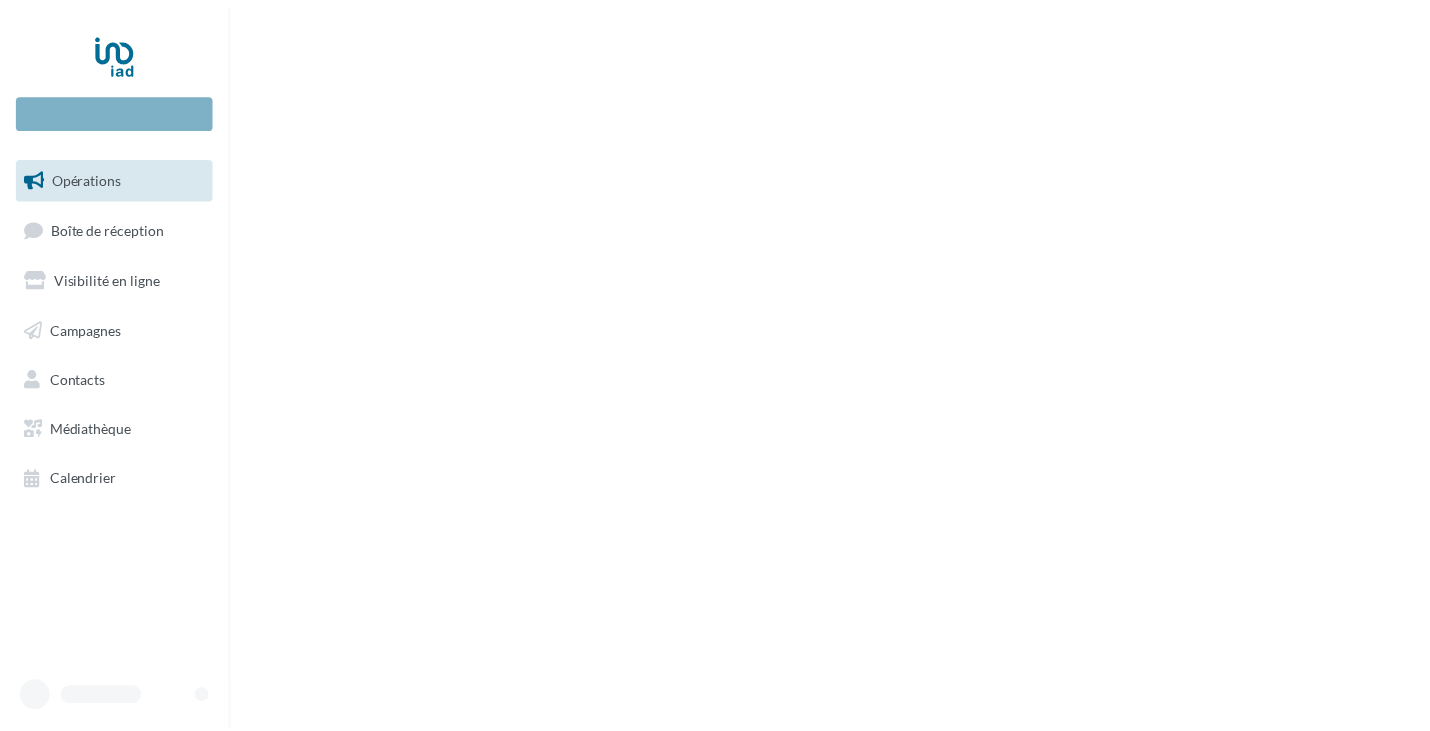 scroll, scrollTop: 0, scrollLeft: 0, axis: both 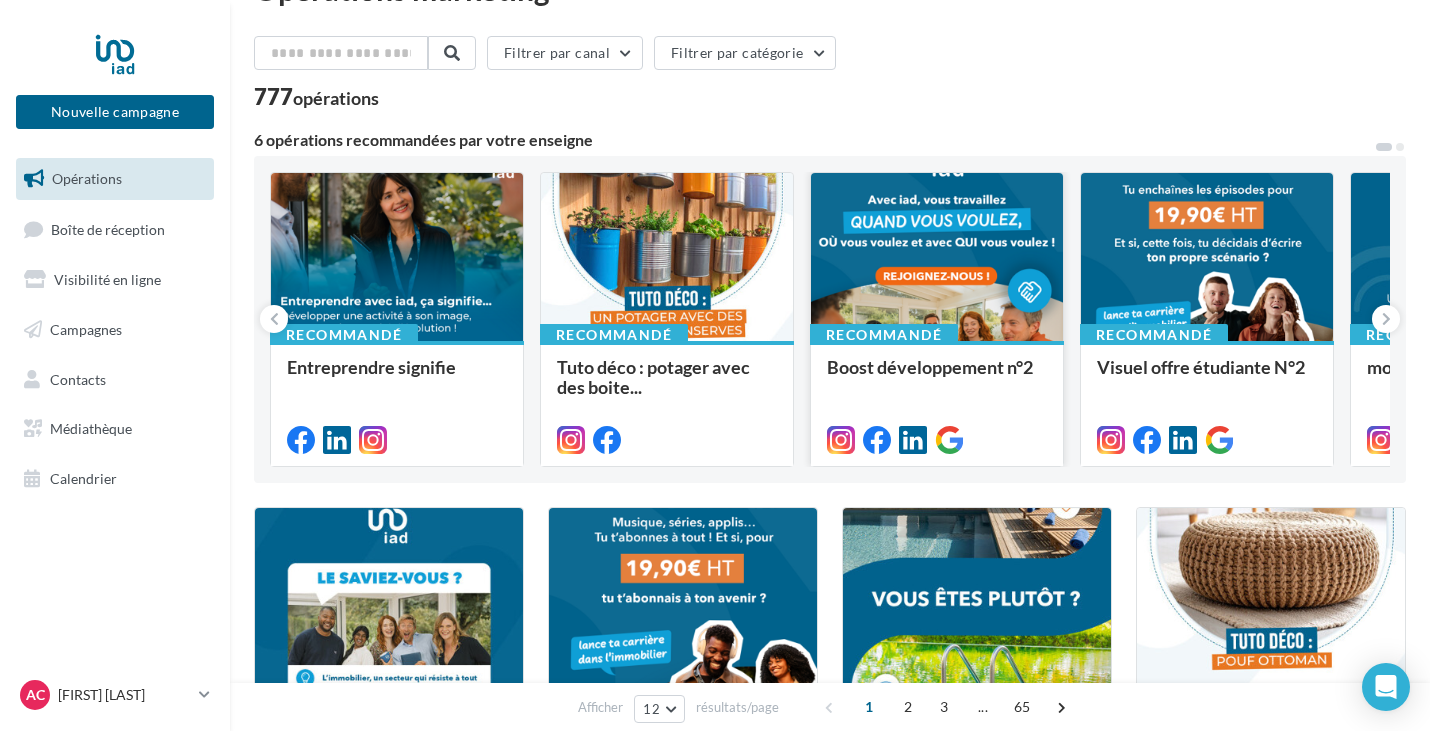 click at bounding box center (937, 258) 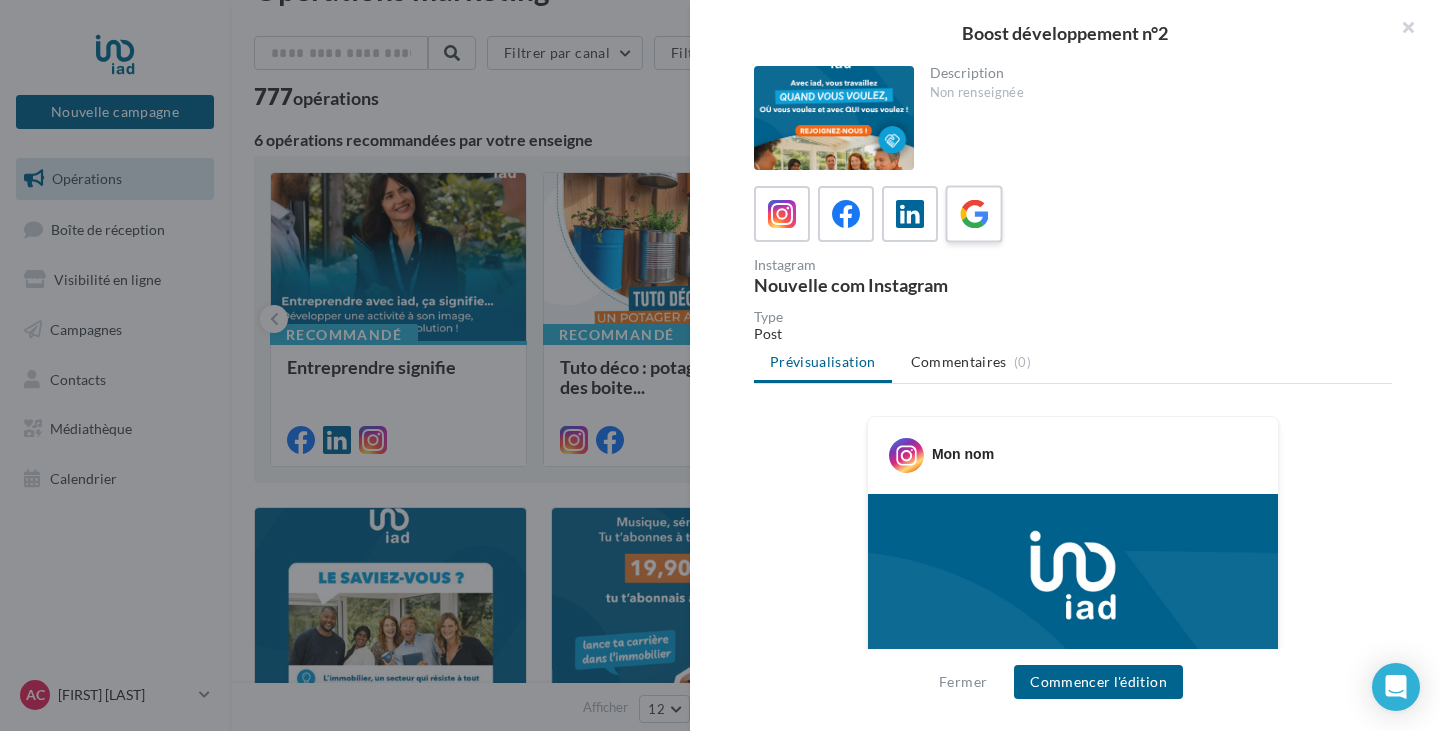 click at bounding box center (974, 214) 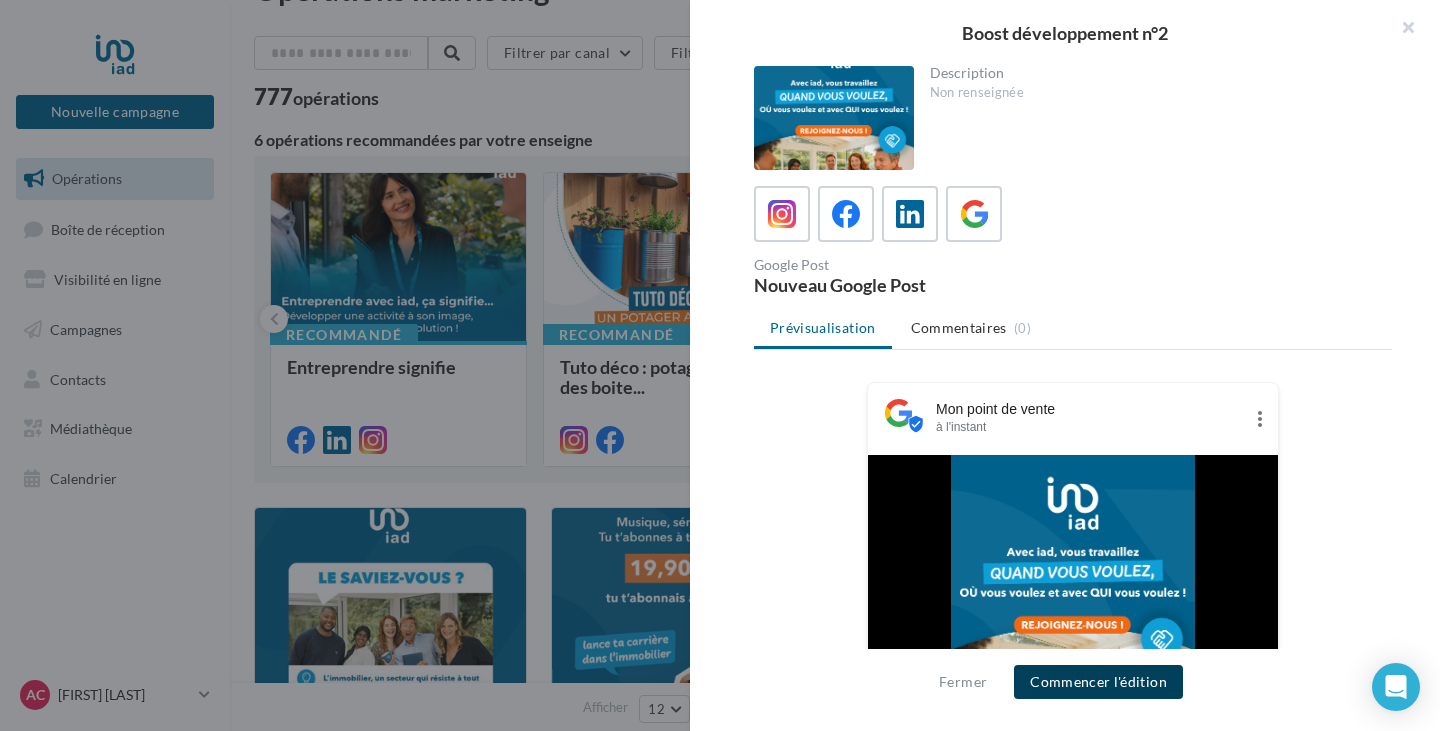 click on "Commencer l'édition" at bounding box center [1098, 682] 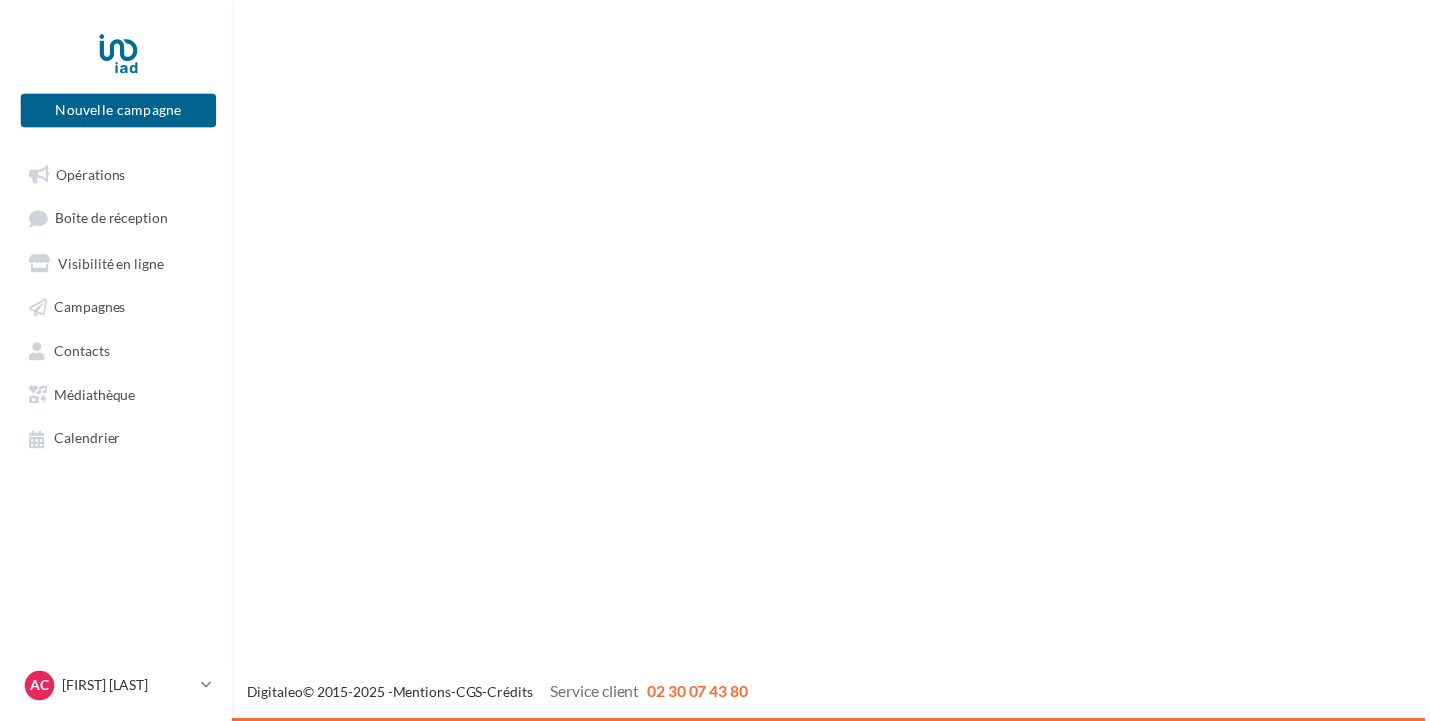 scroll, scrollTop: 0, scrollLeft: 0, axis: both 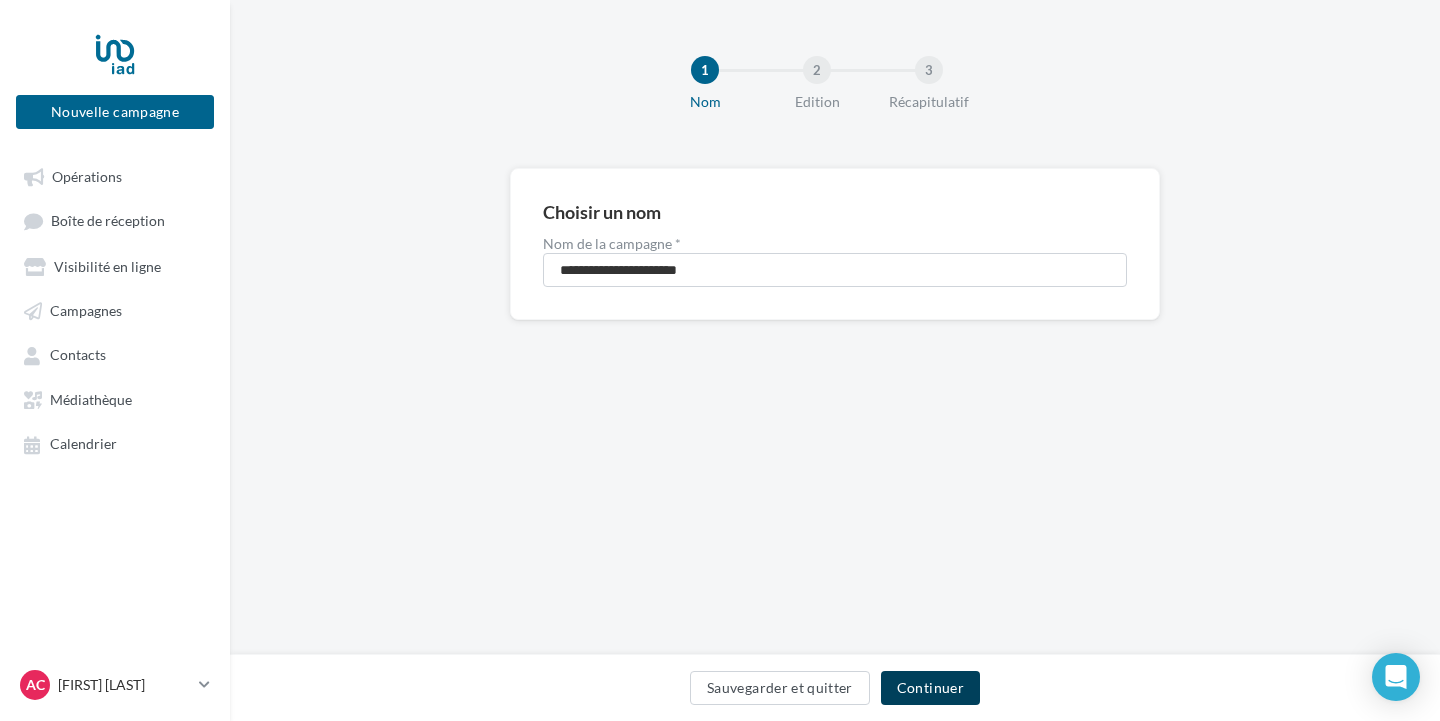 click on "Continuer" at bounding box center [930, 688] 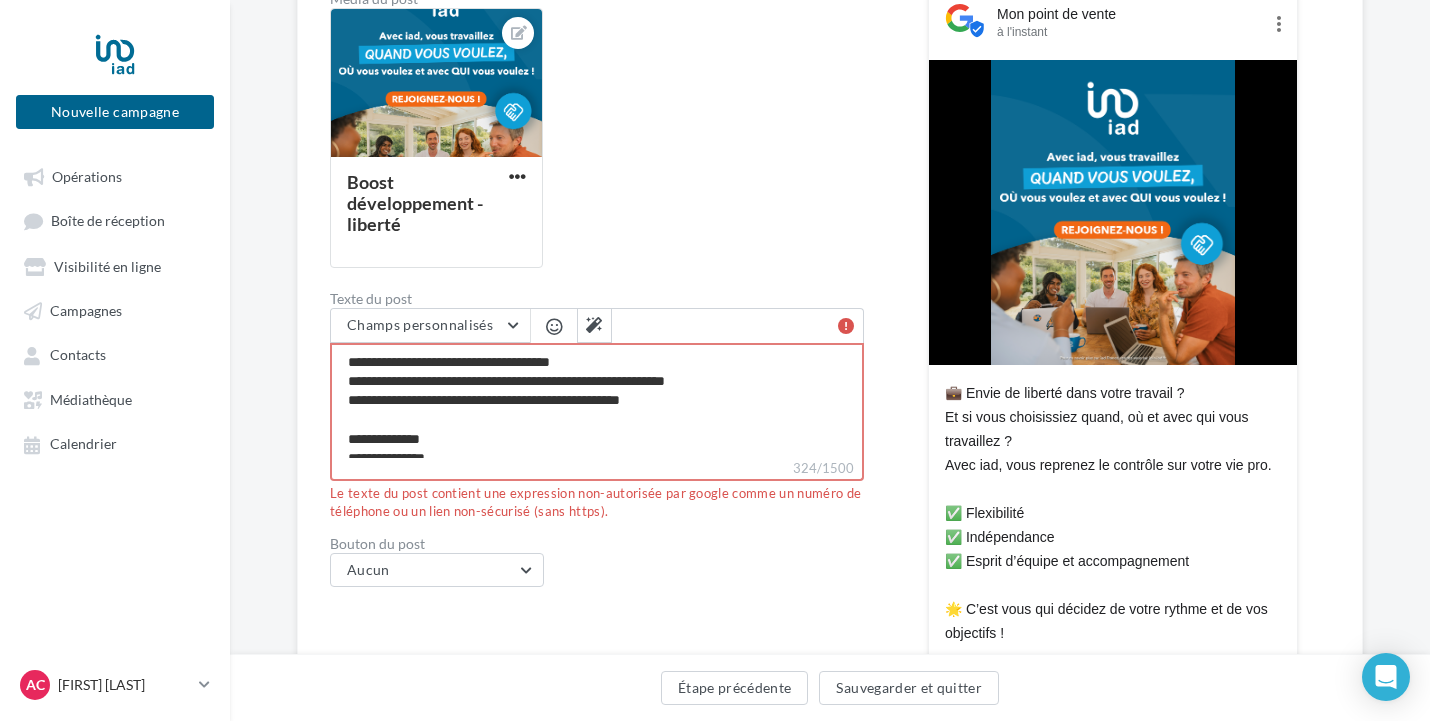 scroll, scrollTop: 332, scrollLeft: 0, axis: vertical 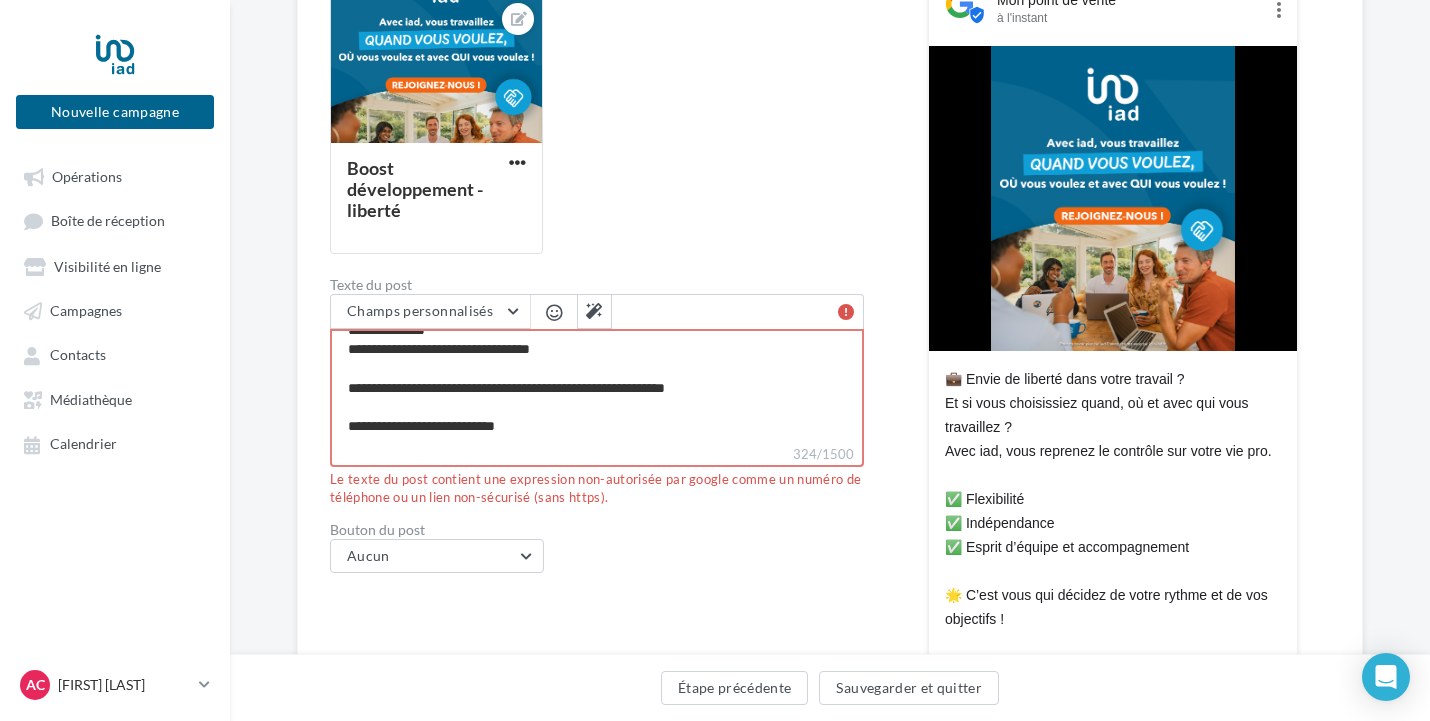 drag, startPoint x: 544, startPoint y: 432, endPoint x: 445, endPoint y: 428, distance: 99.08077 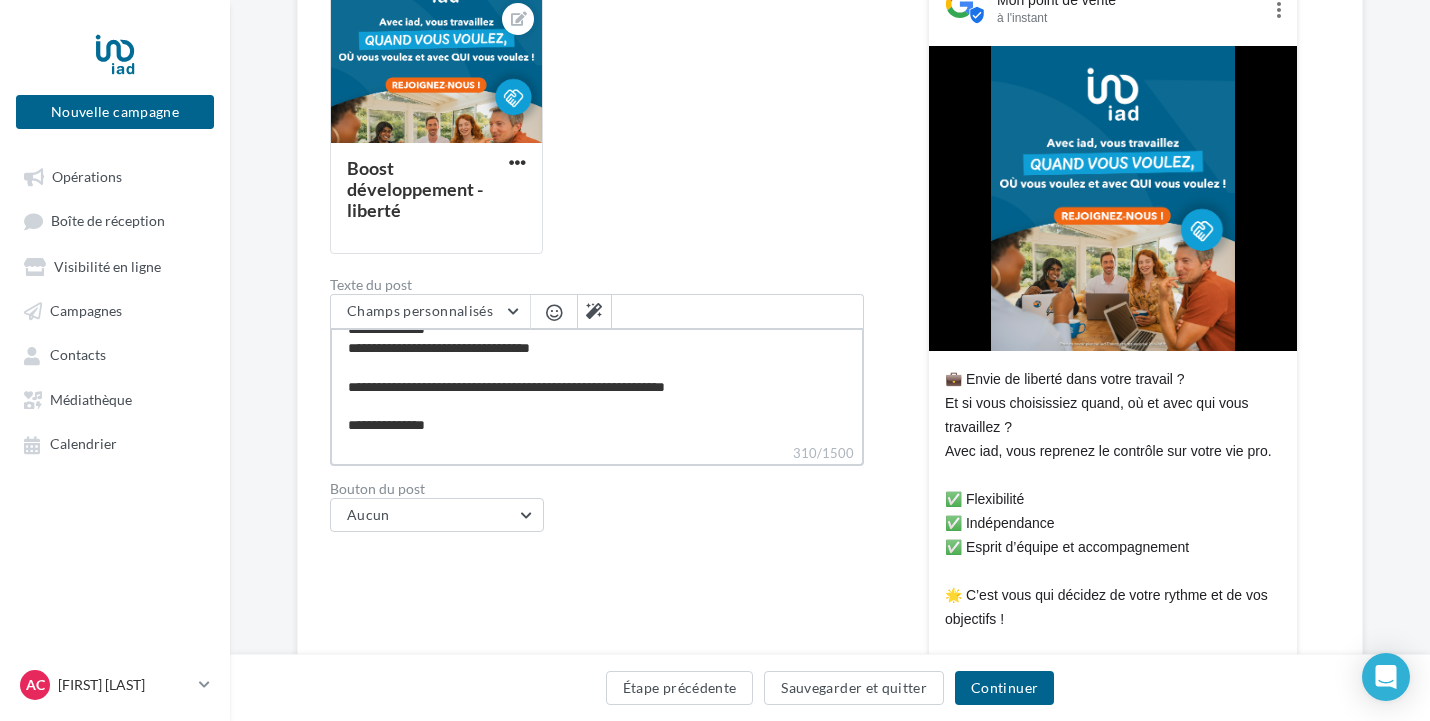 type on "**********" 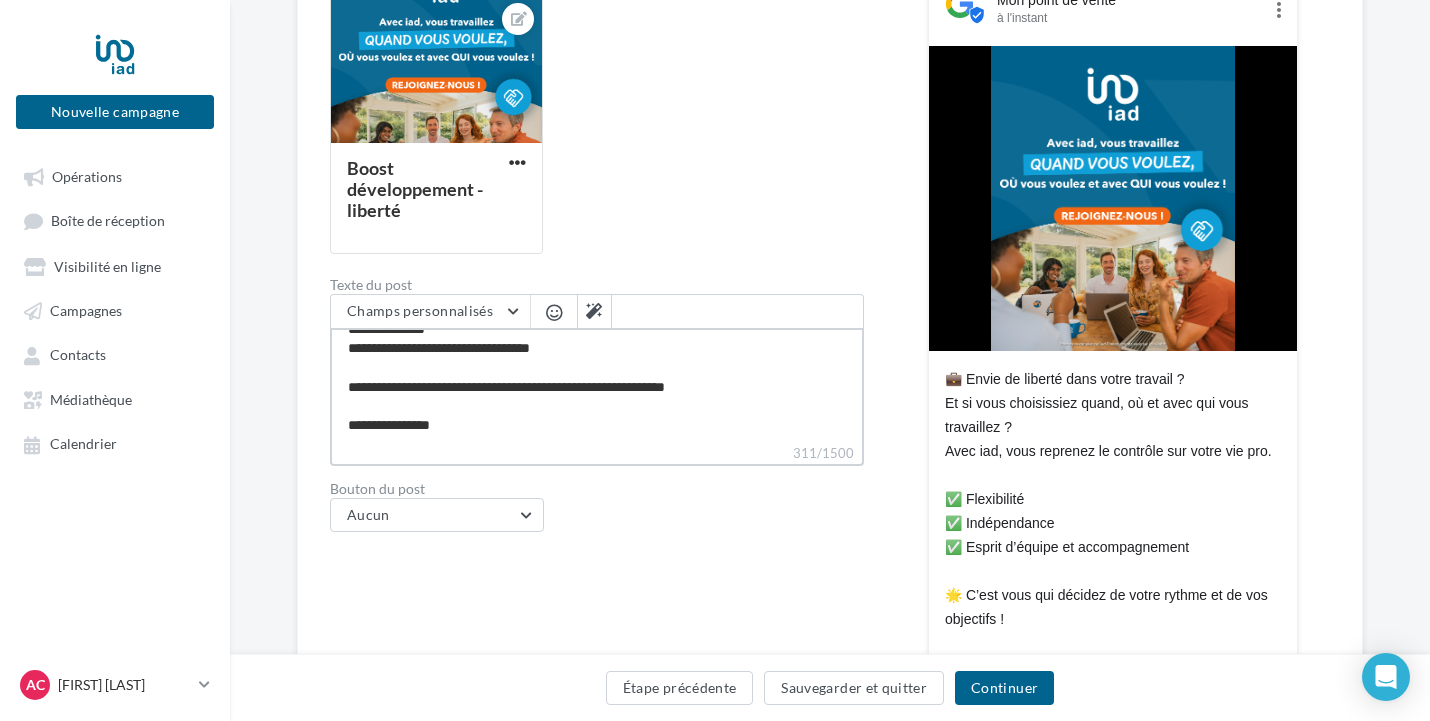 type on "**********" 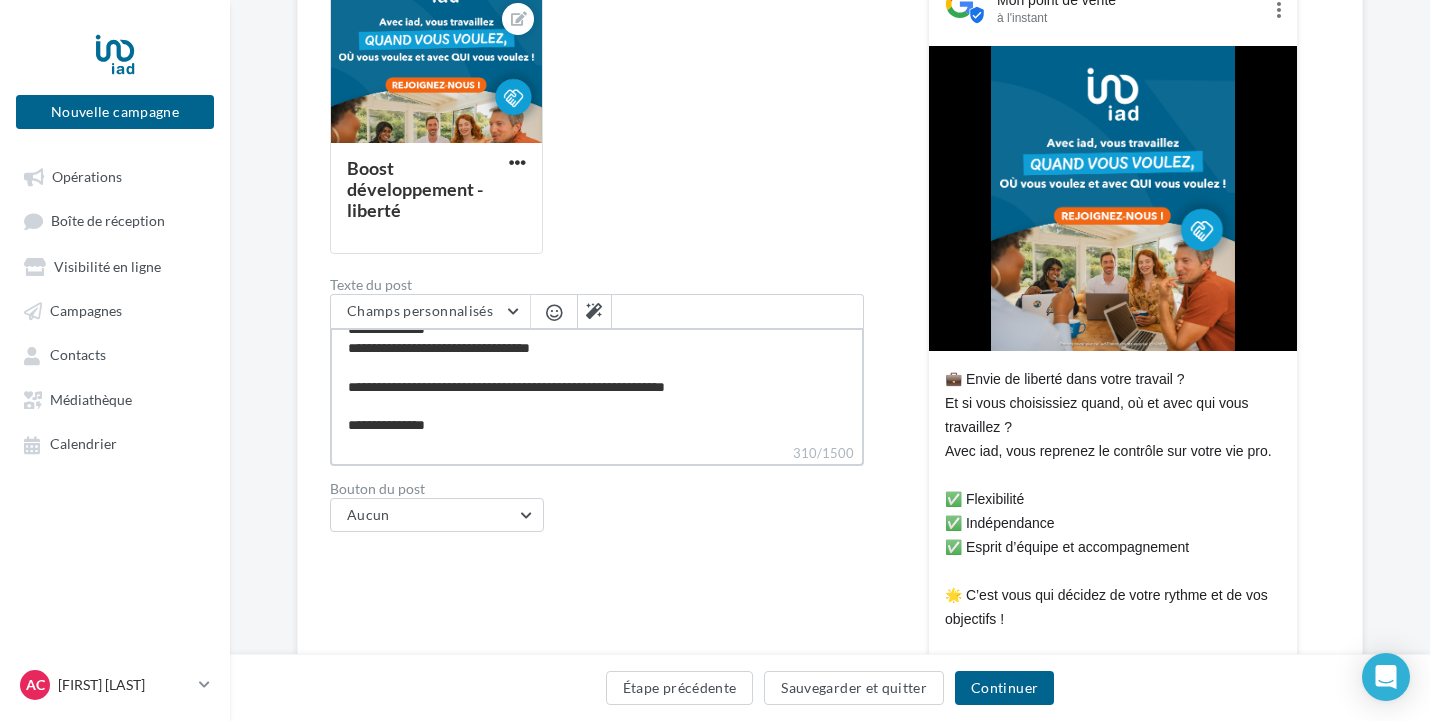 type on "**********" 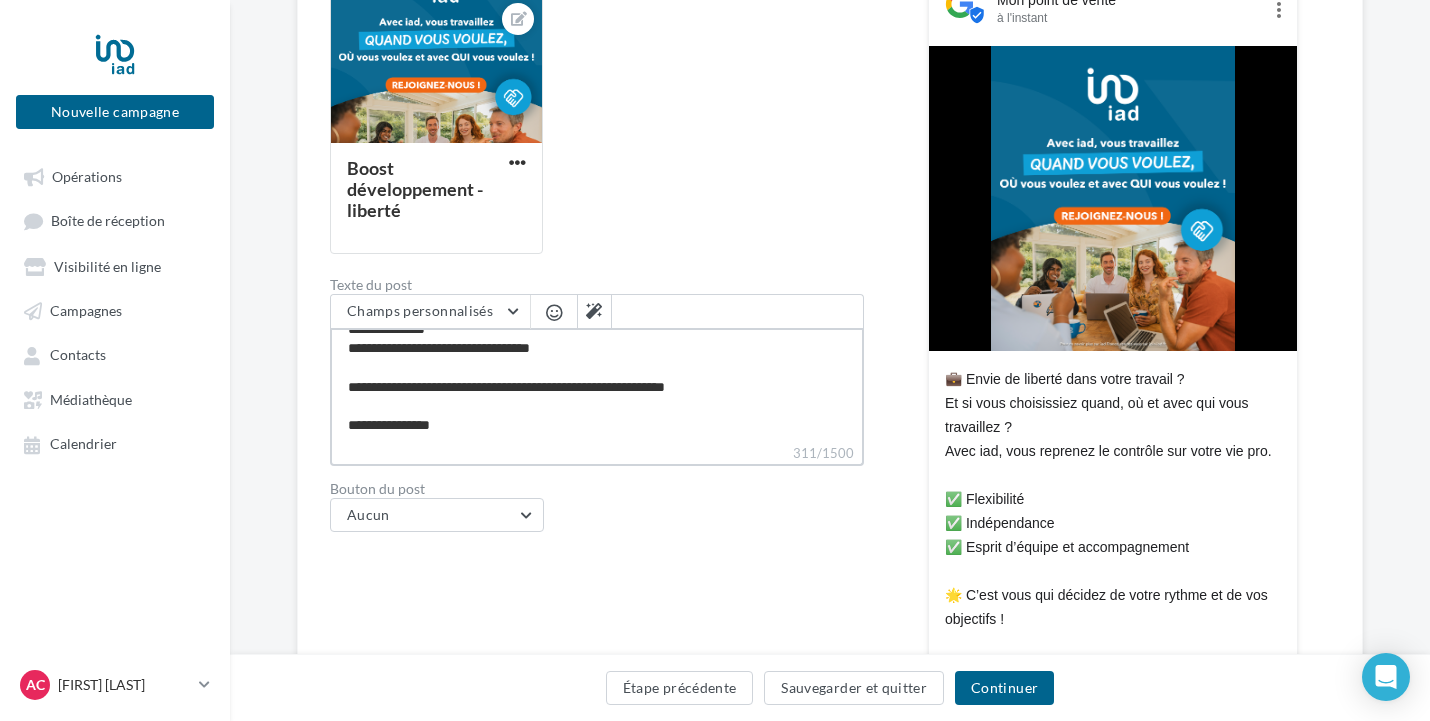 type on "**********" 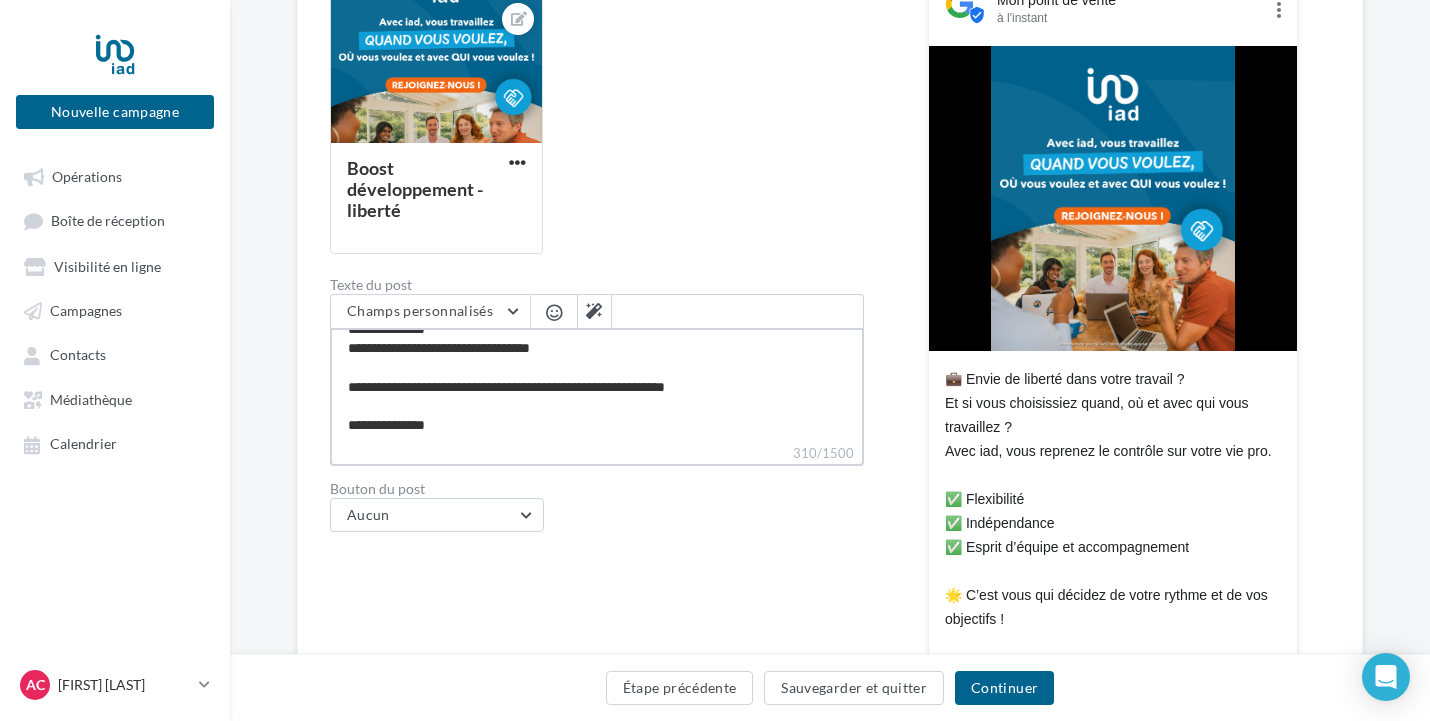 type on "**********" 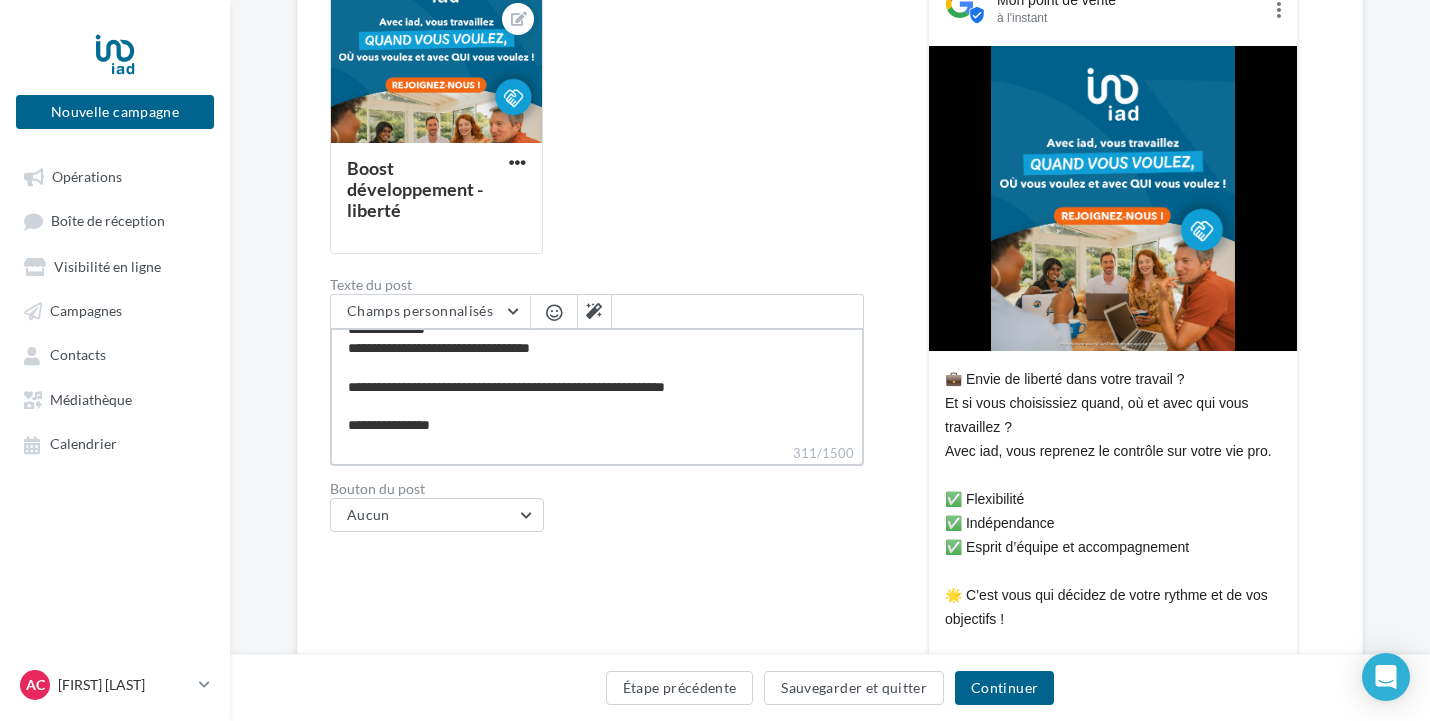 type on "**********" 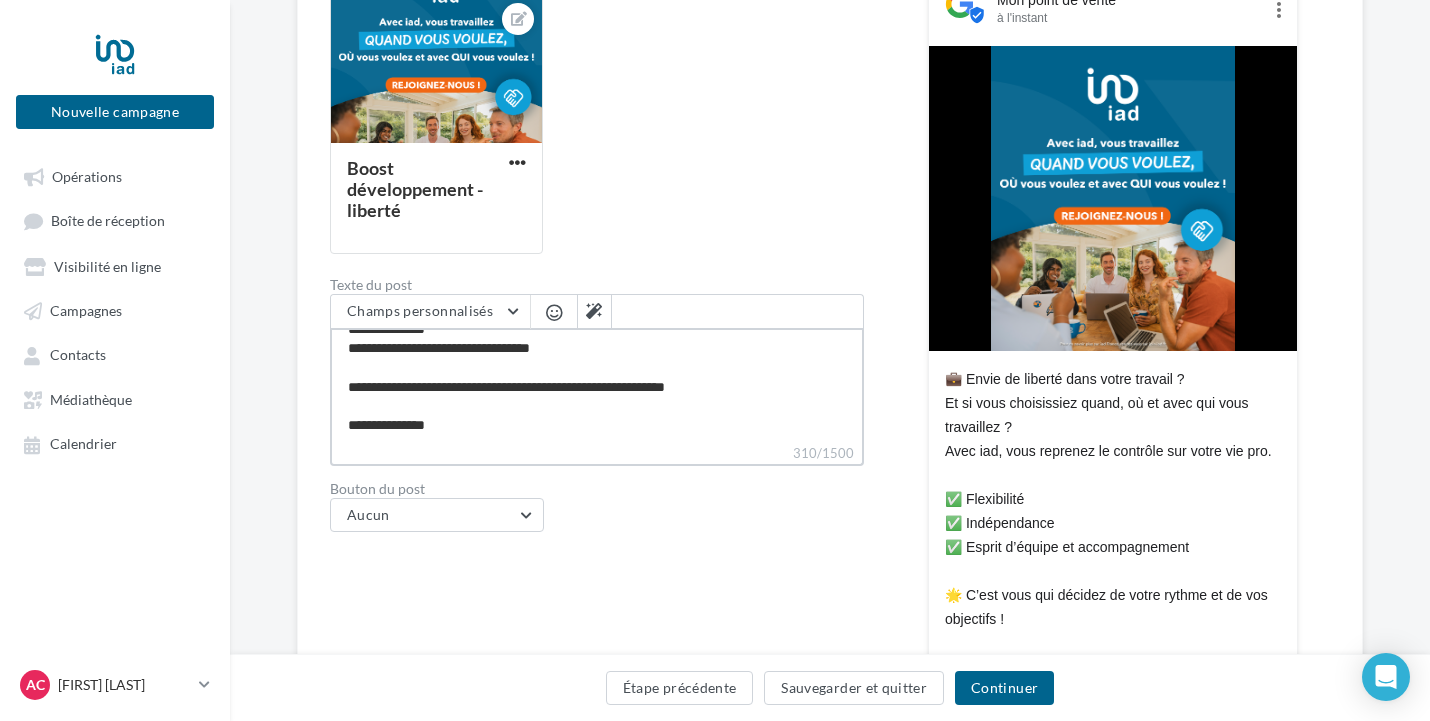 type on "**********" 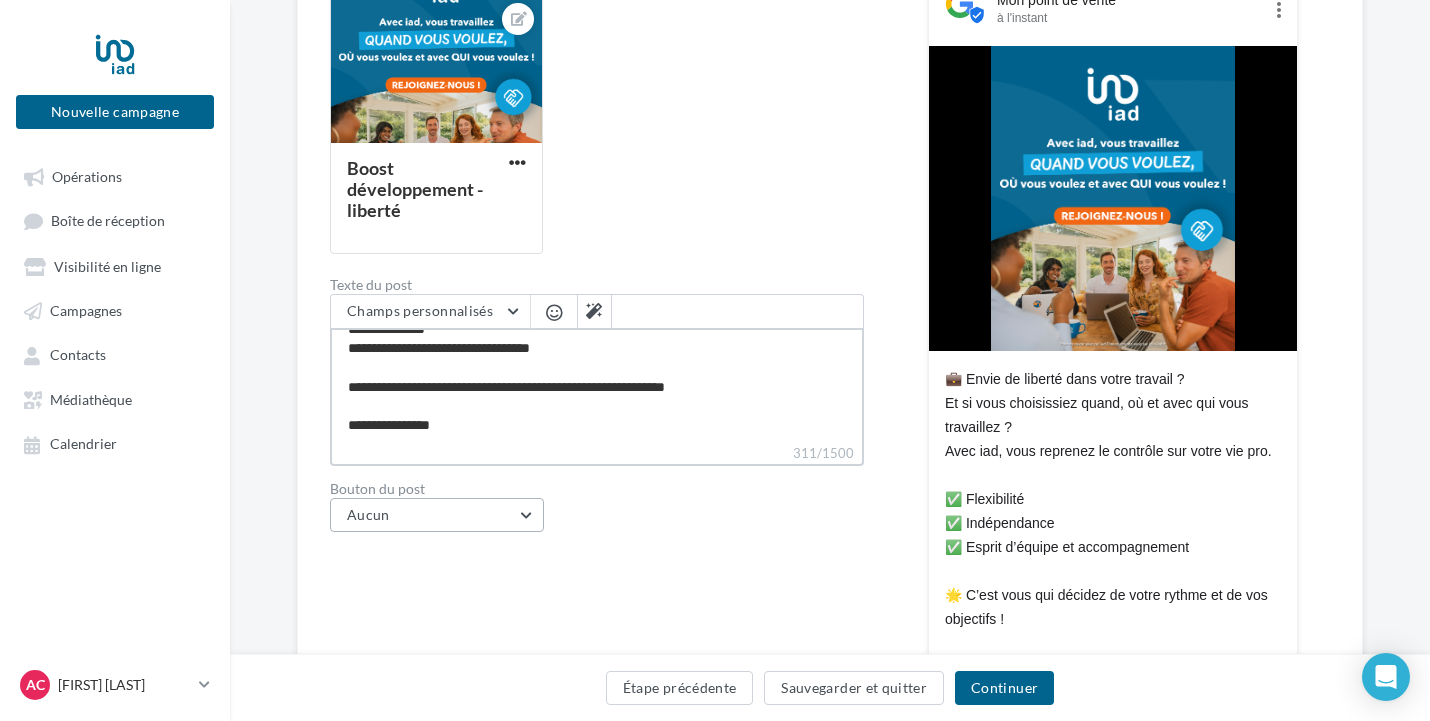 type on "**********" 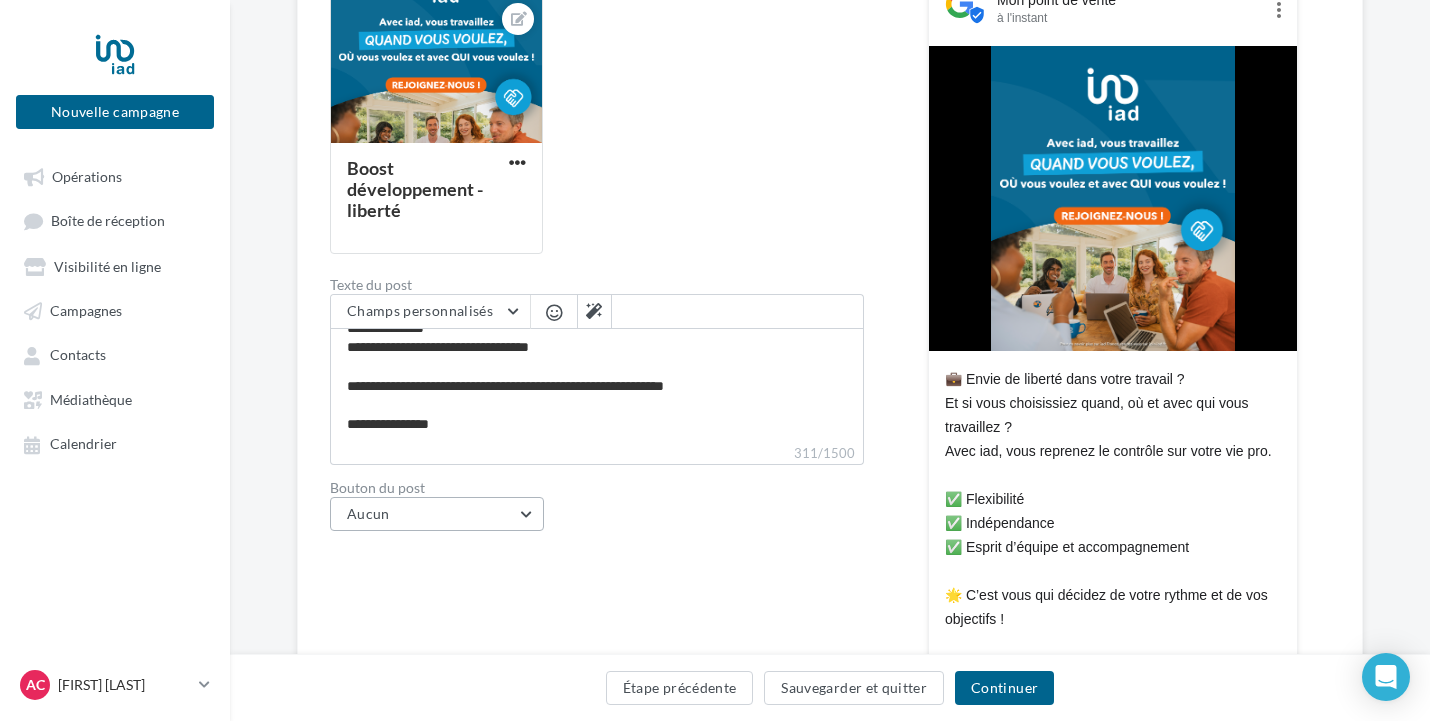 click on "Aucun" at bounding box center (437, 514) 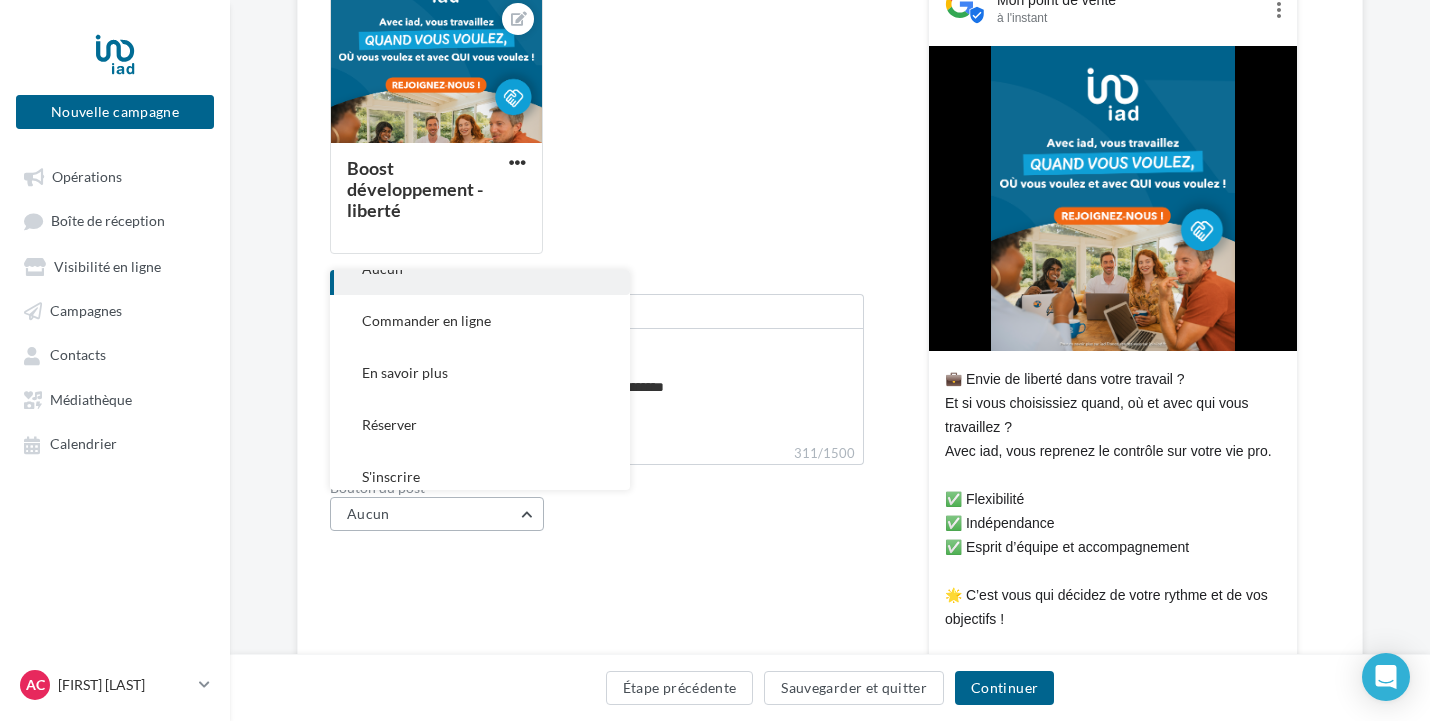 scroll, scrollTop: 92, scrollLeft: 0, axis: vertical 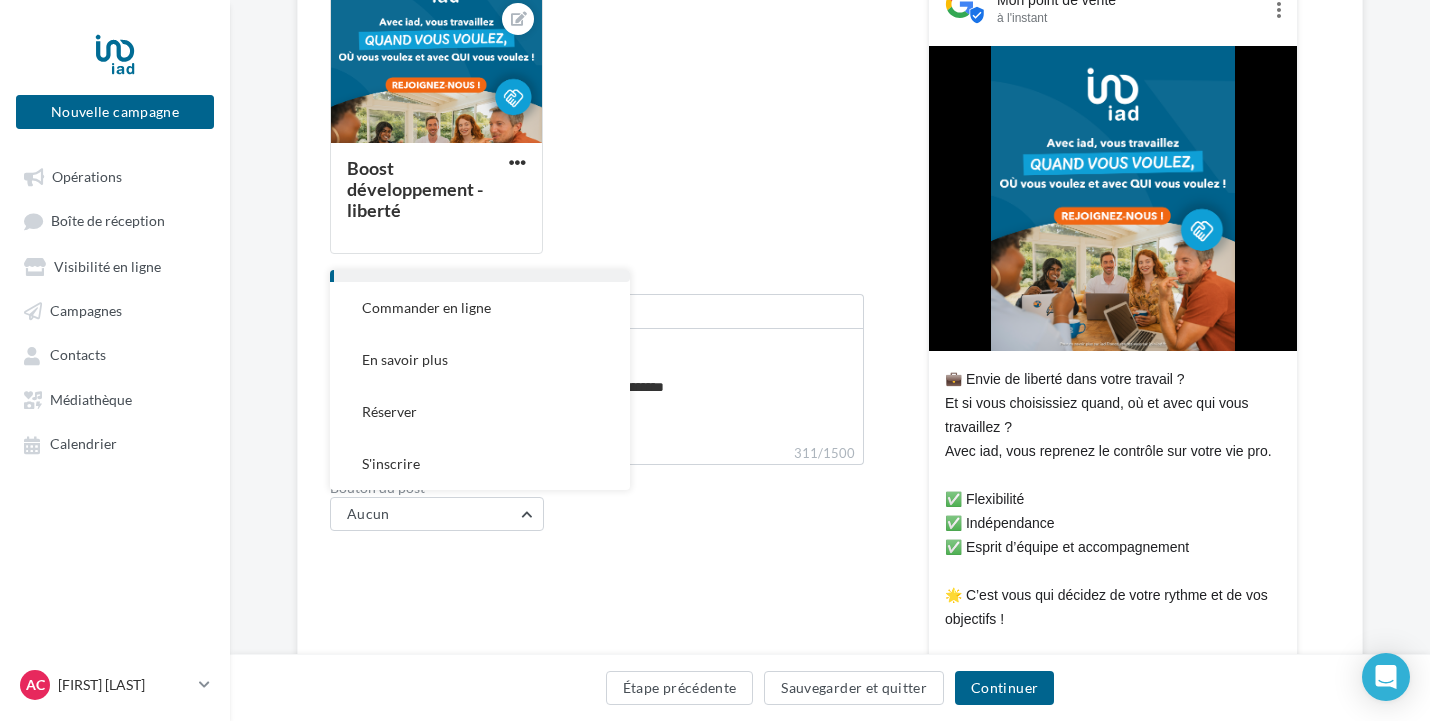 click on "Bouton du post   Aucun         Acheter     Aucun     Commander en ligne     En savoir plus     Réserver     S'inscrire" at bounding box center [597, 506] 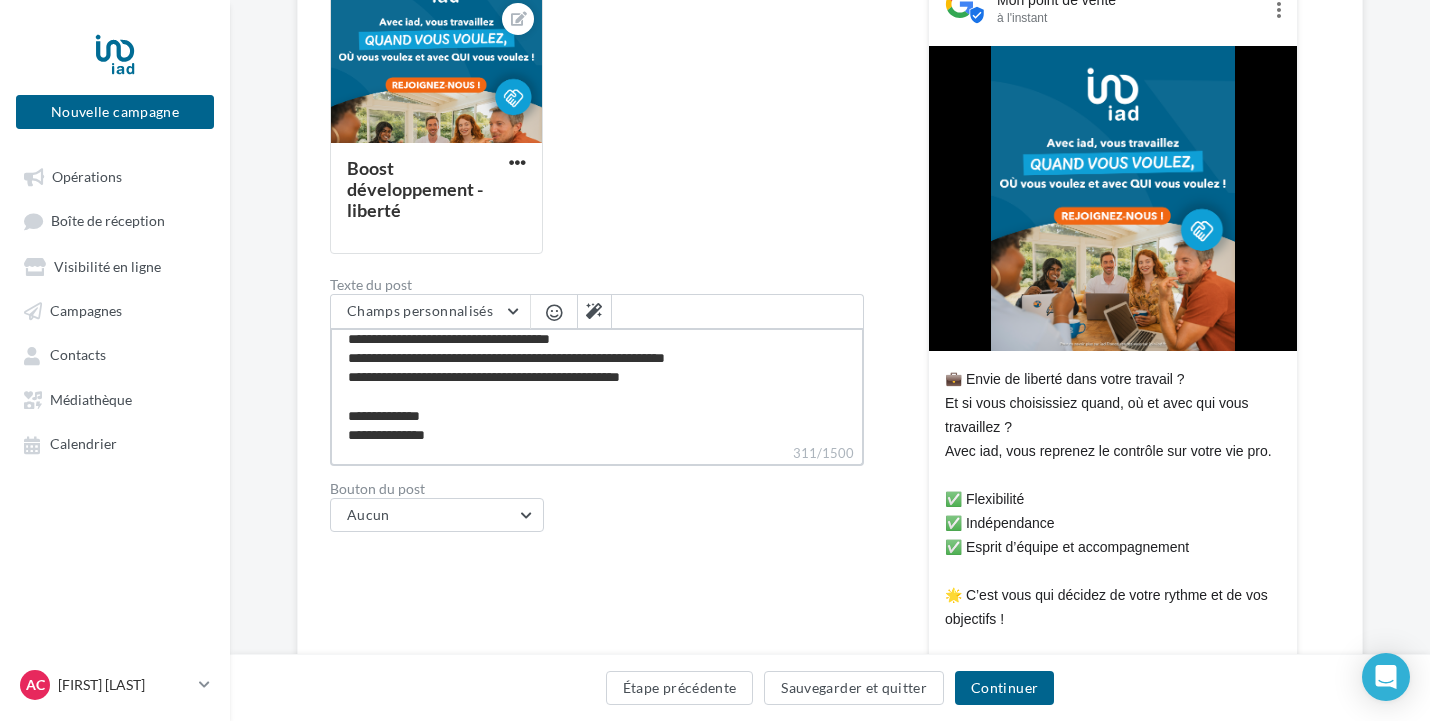 scroll, scrollTop: 0, scrollLeft: 0, axis: both 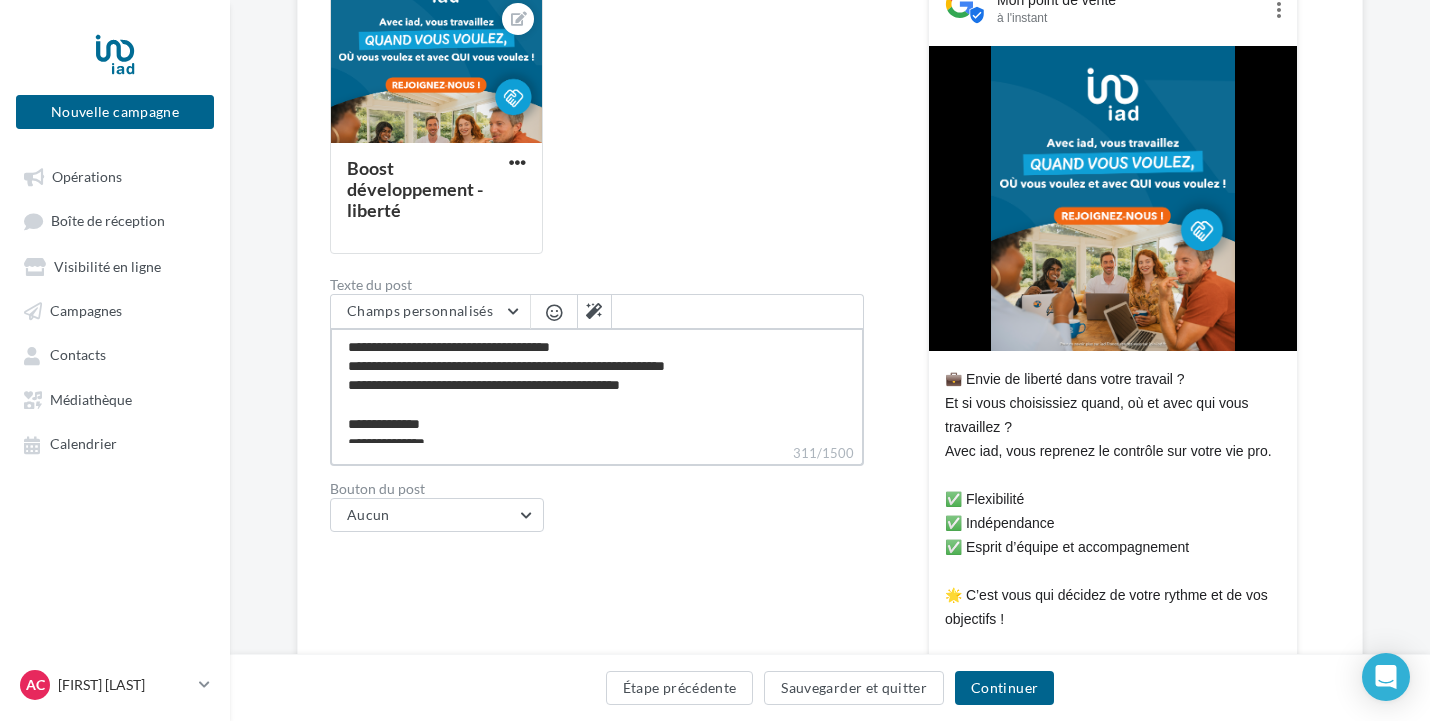 drag, startPoint x: 845, startPoint y: 357, endPoint x: 855, endPoint y: 424, distance: 67.74216 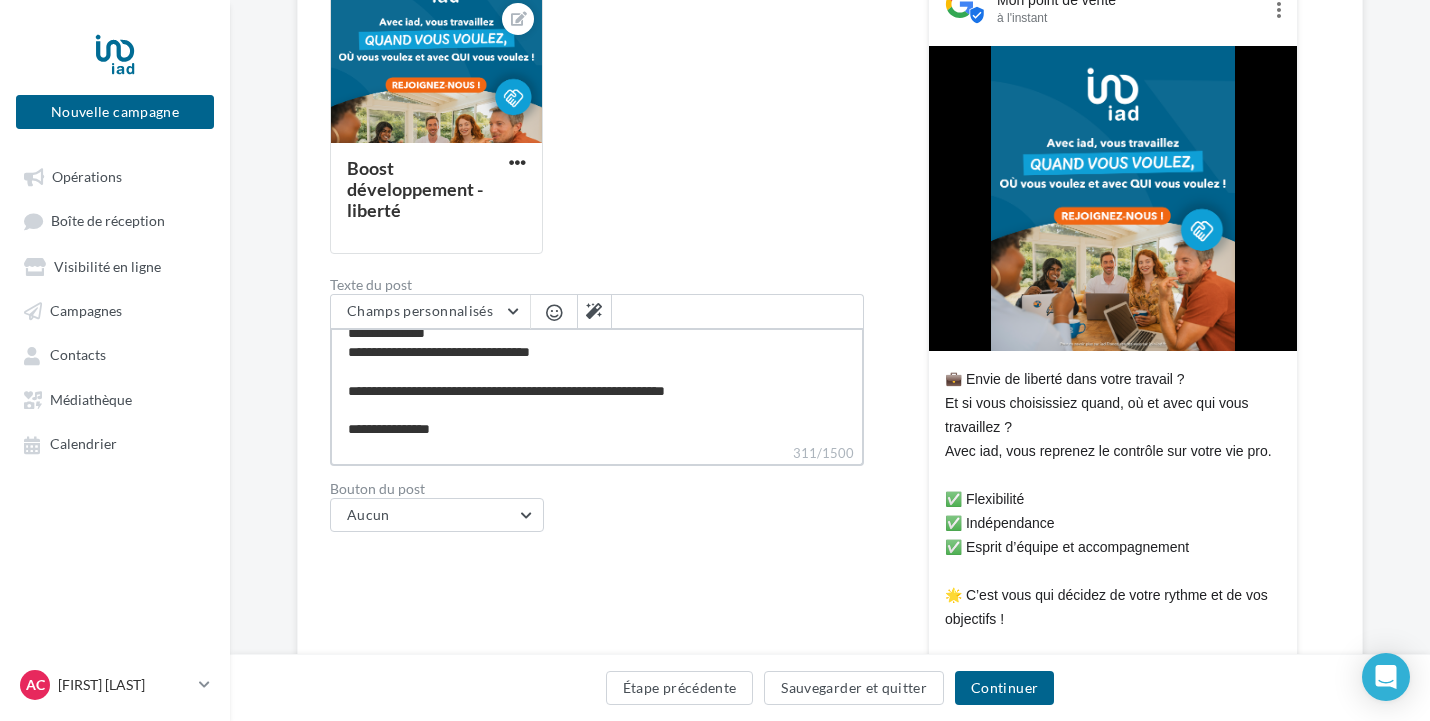 scroll, scrollTop: 115, scrollLeft: 0, axis: vertical 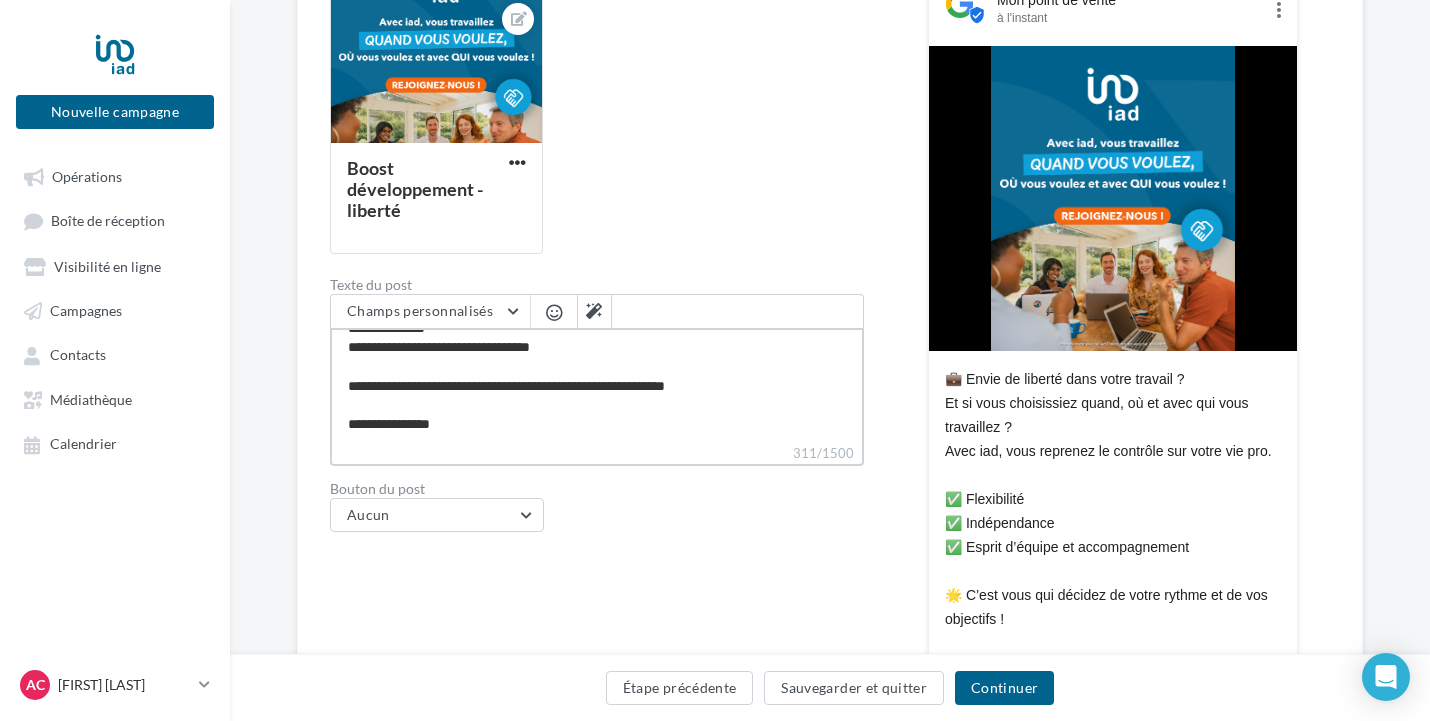drag, startPoint x: 348, startPoint y: 348, endPoint x: 565, endPoint y: 441, distance: 236.08896 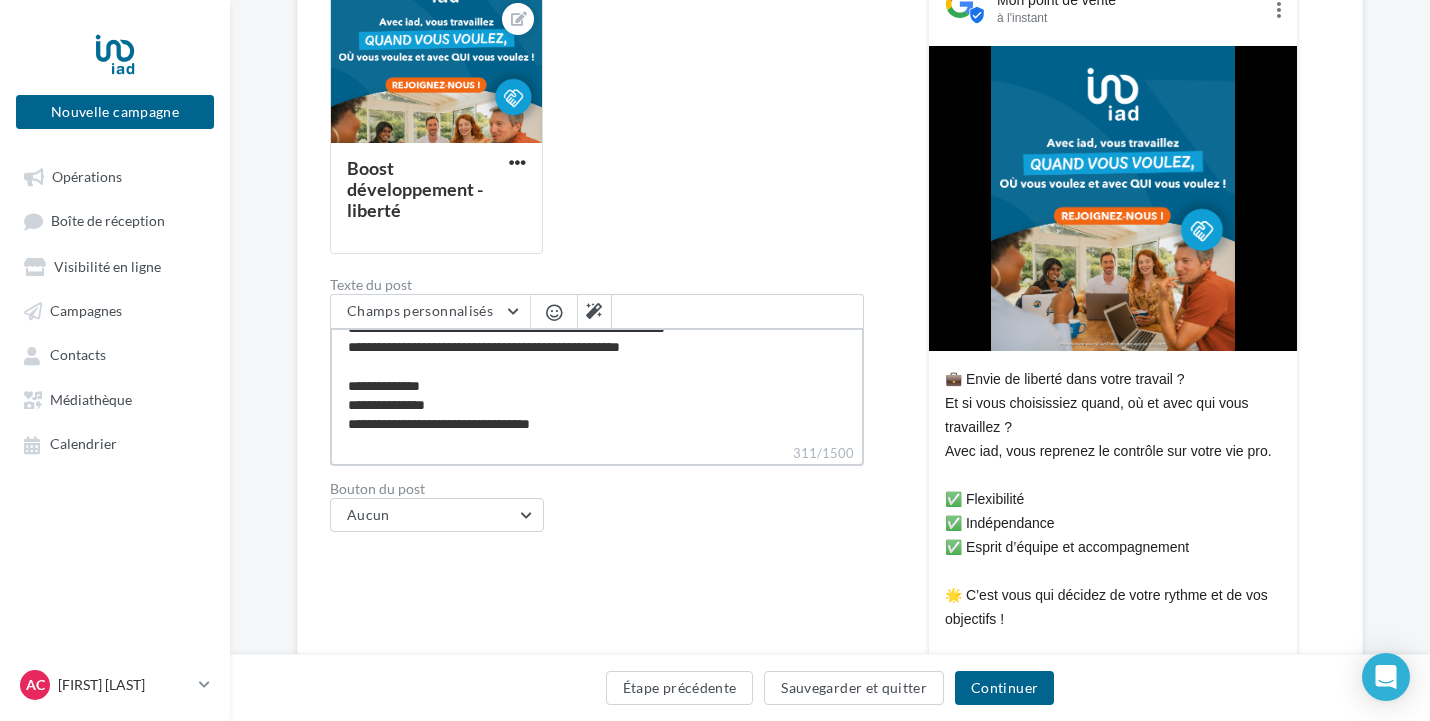 scroll, scrollTop: 0, scrollLeft: 0, axis: both 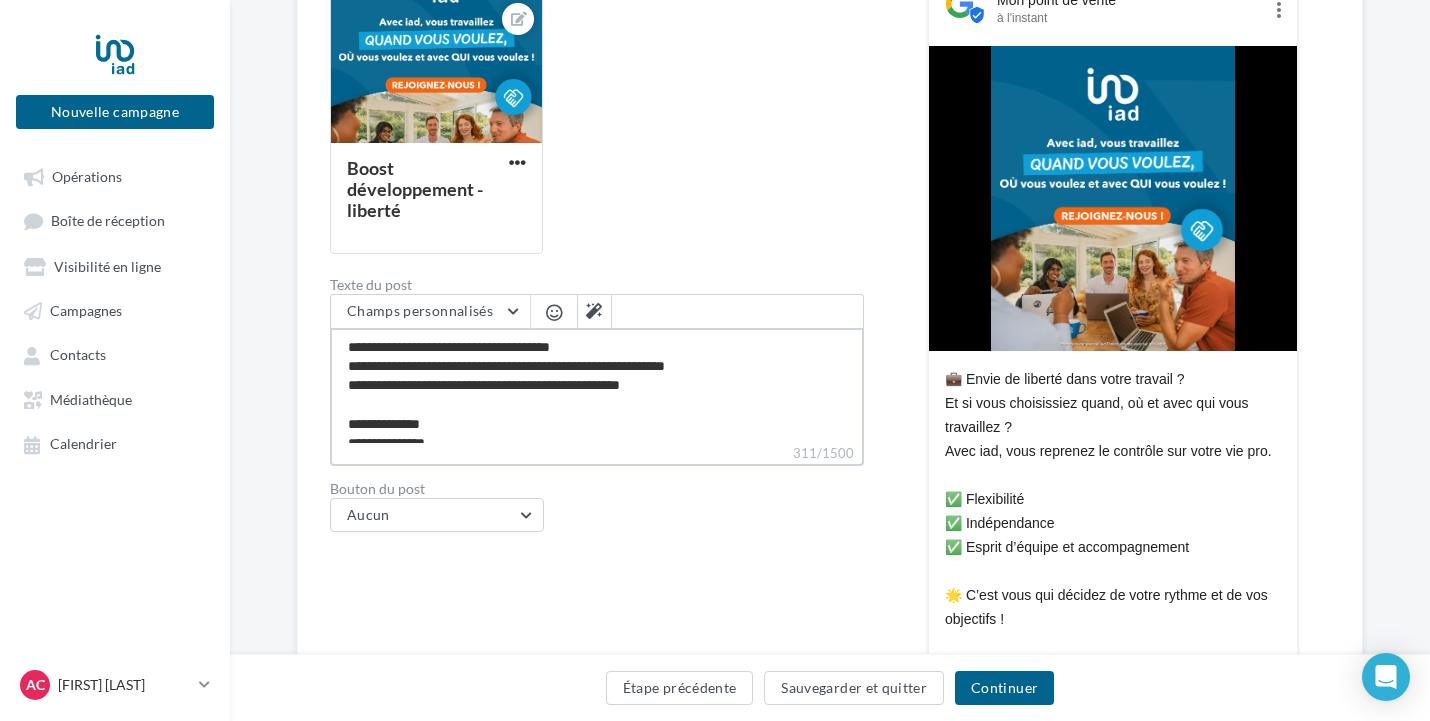 drag, startPoint x: 465, startPoint y: 425, endPoint x: 322, endPoint y: 318, distance: 178.60011 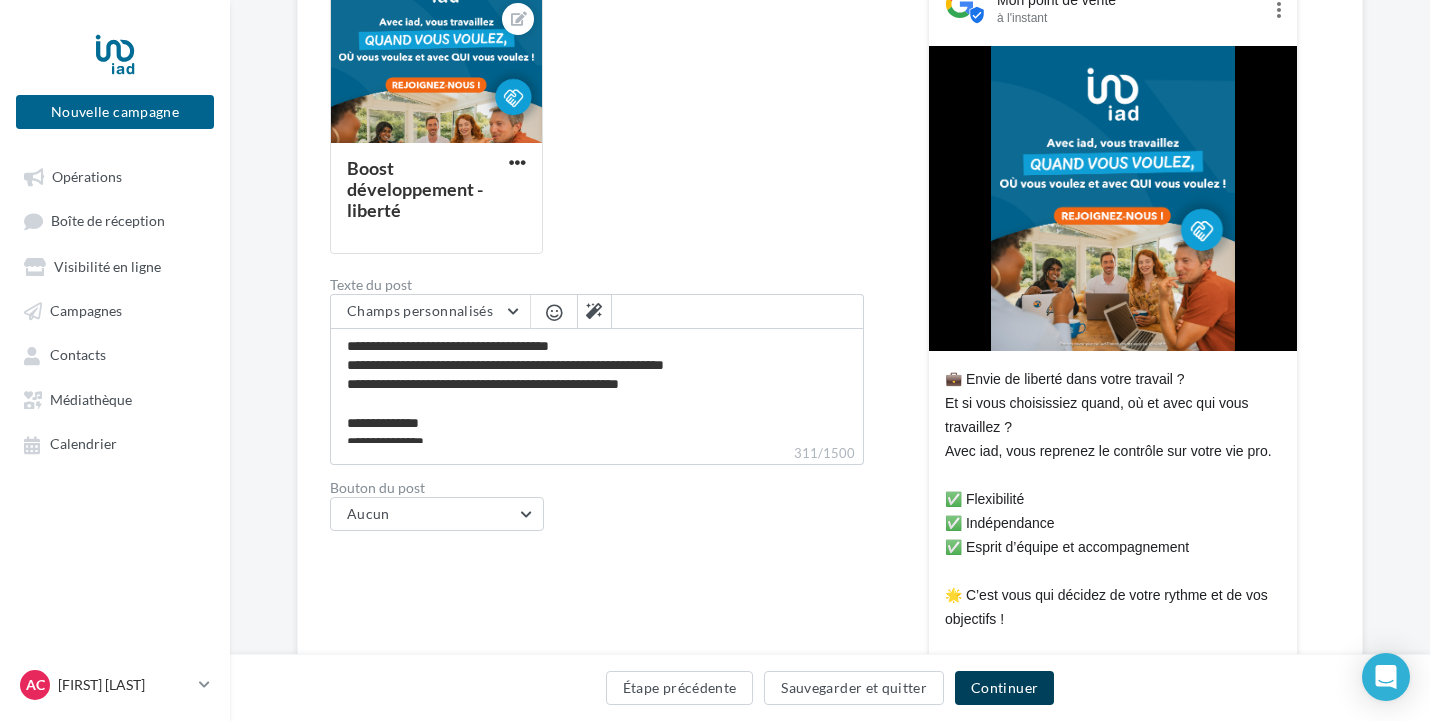 click on "Continuer" at bounding box center (1004, 688) 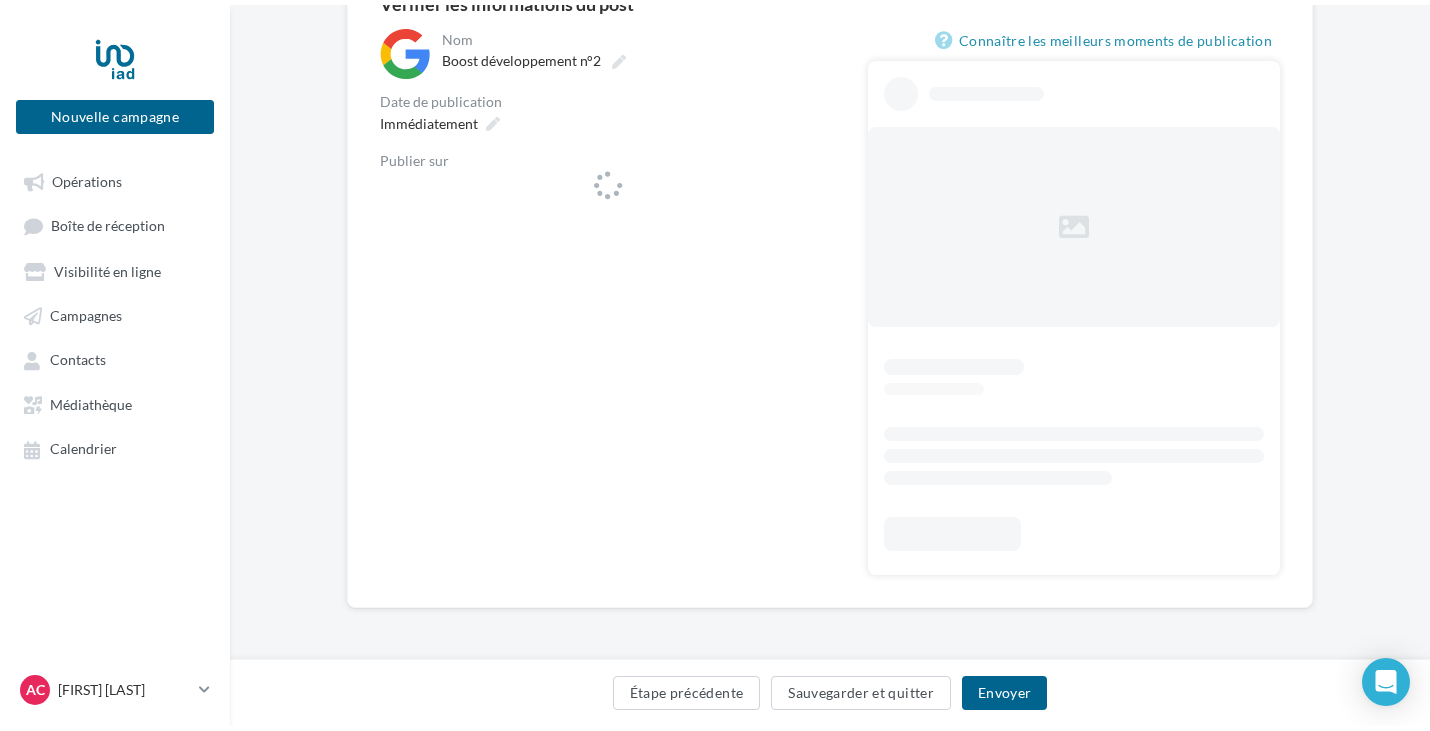 scroll, scrollTop: 0, scrollLeft: 0, axis: both 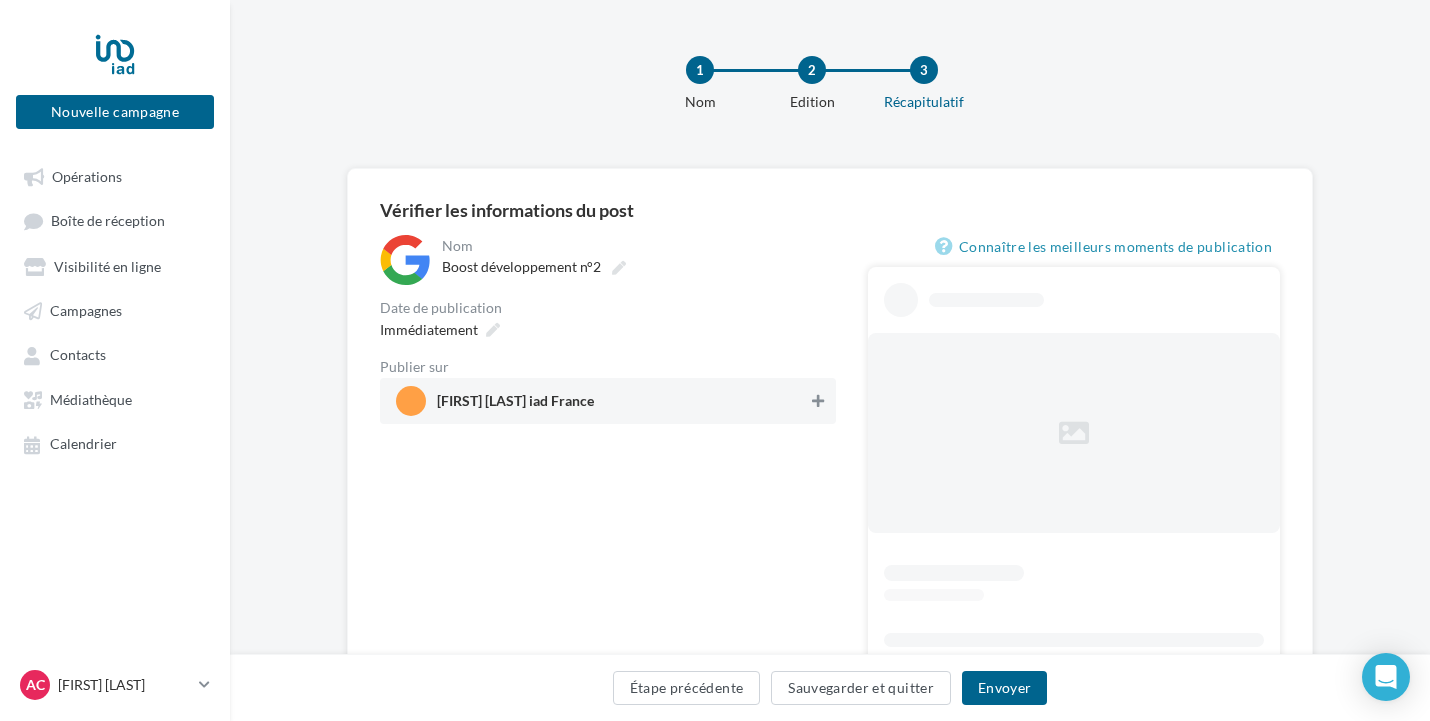 click at bounding box center [818, 401] 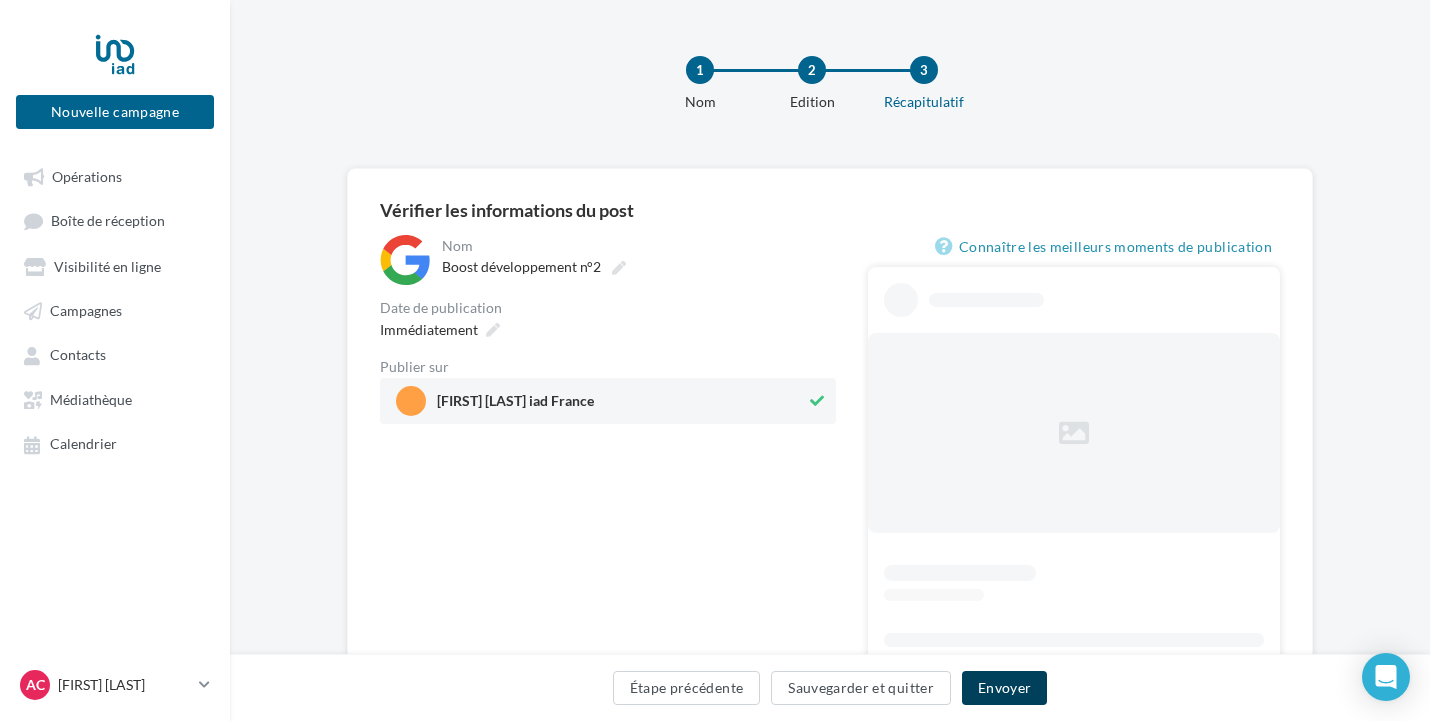 click on "Envoyer" at bounding box center (1004, 688) 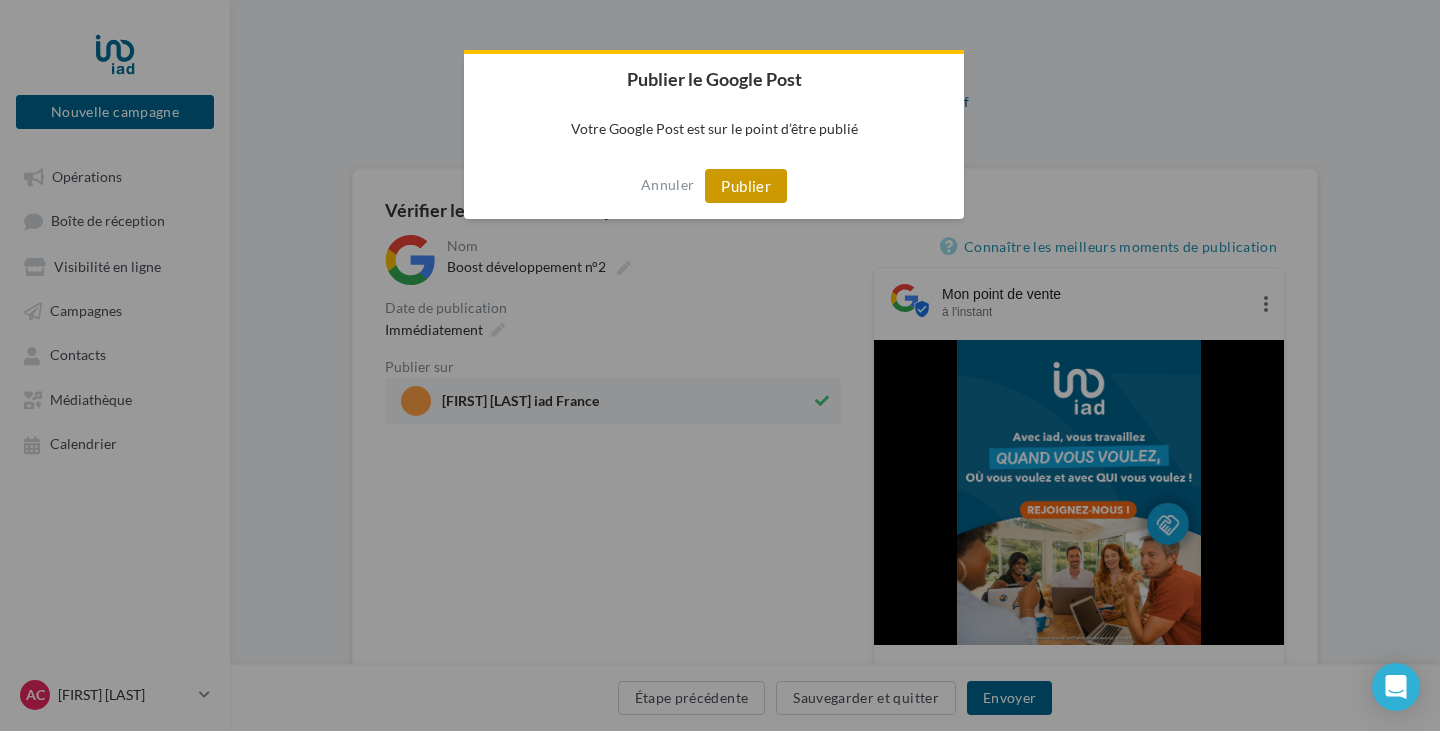 click on "Publier" at bounding box center (746, 186) 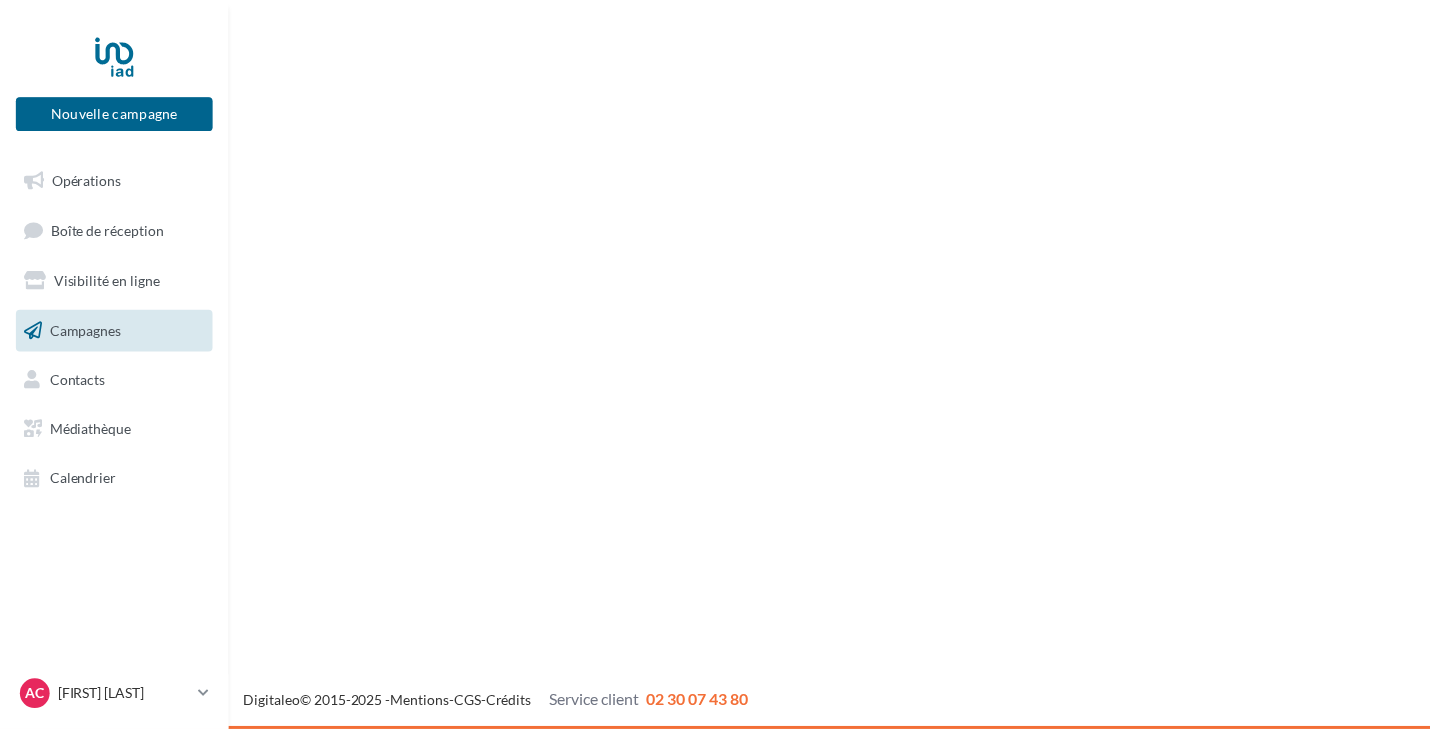 scroll, scrollTop: 0, scrollLeft: 0, axis: both 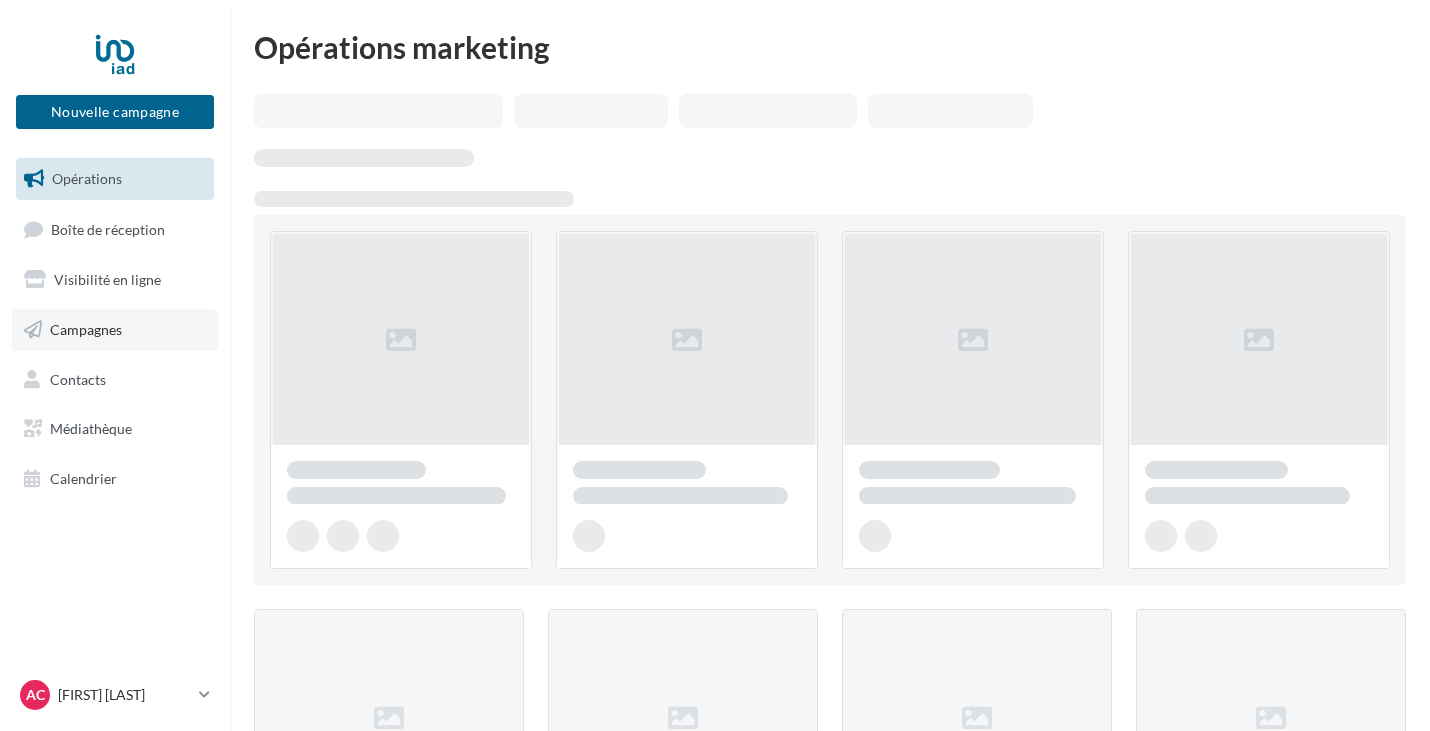 click on "Campagnes" at bounding box center [86, 329] 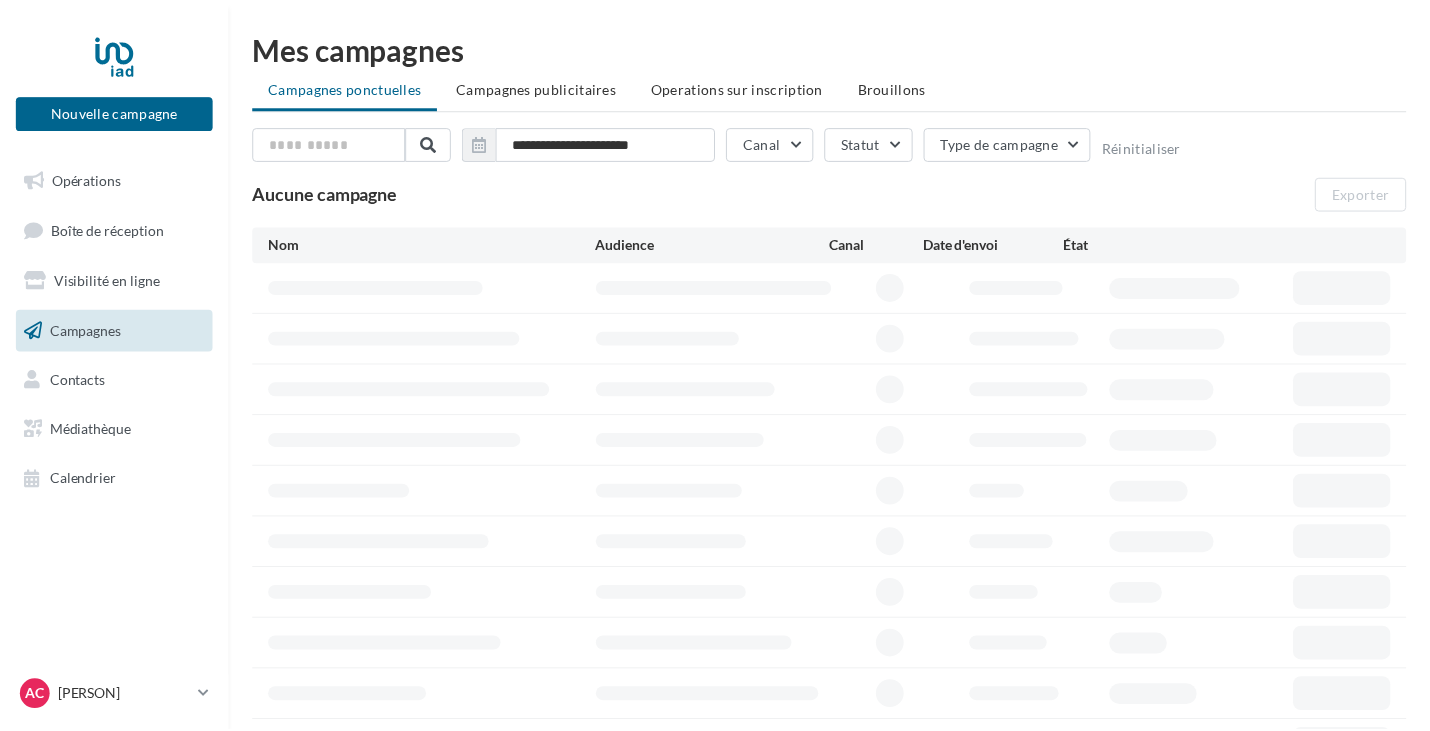 scroll, scrollTop: 0, scrollLeft: 0, axis: both 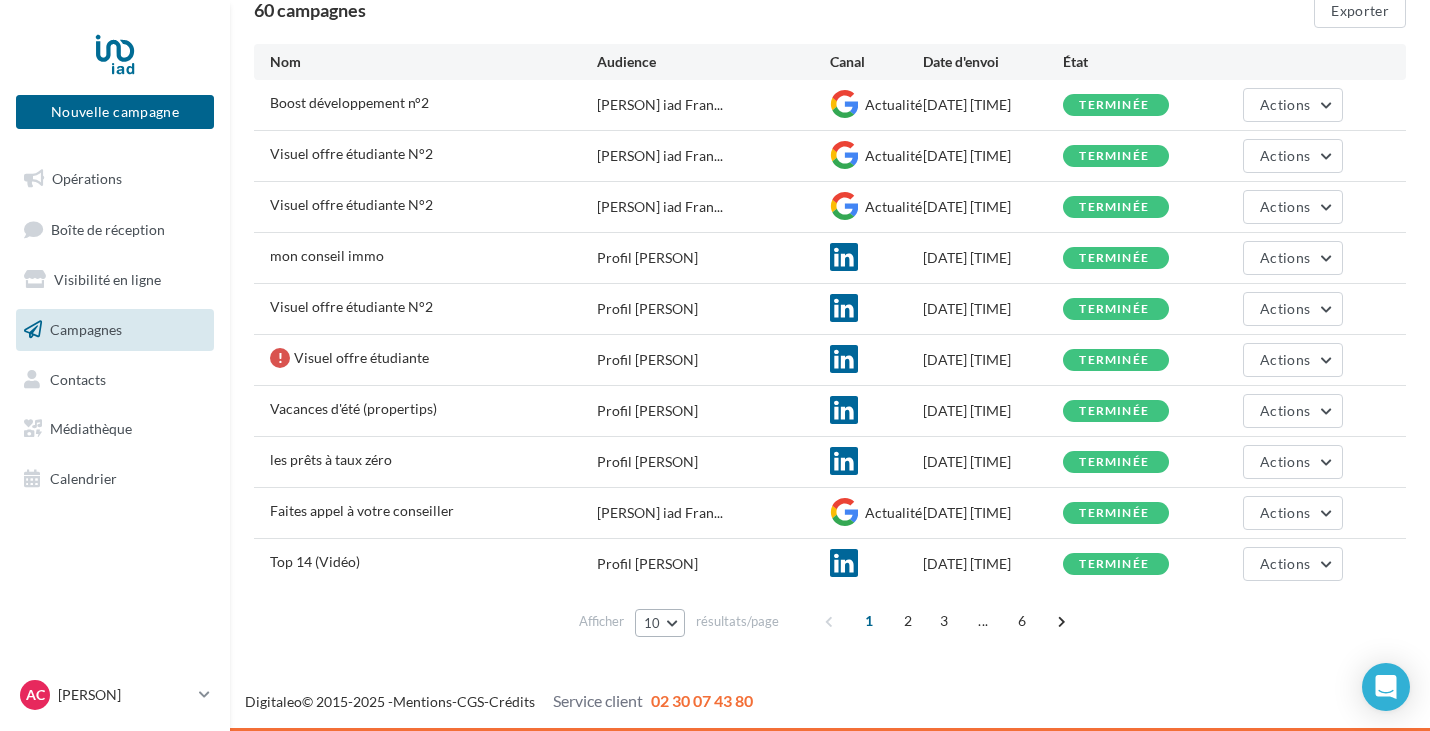 click on "10" at bounding box center (660, 623) 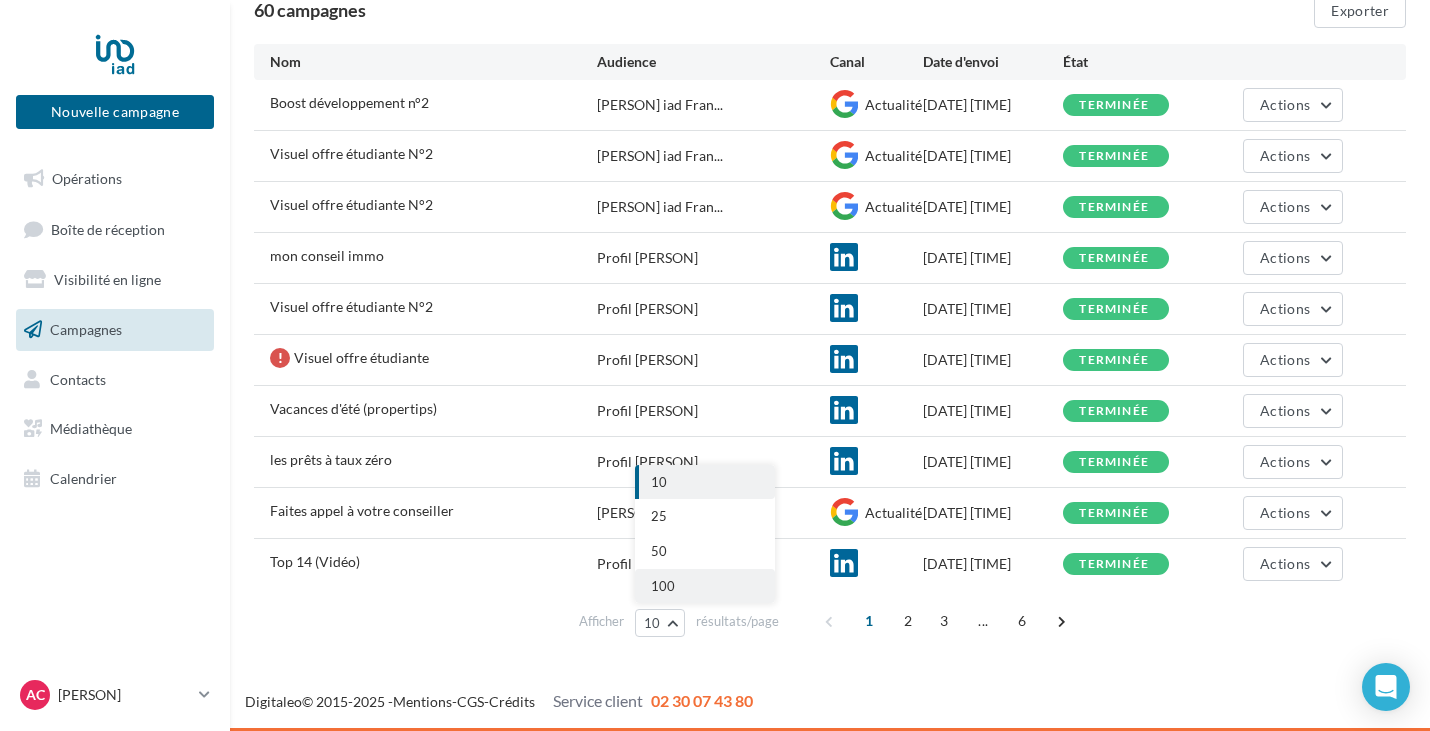 click on "100" at bounding box center [705, 586] 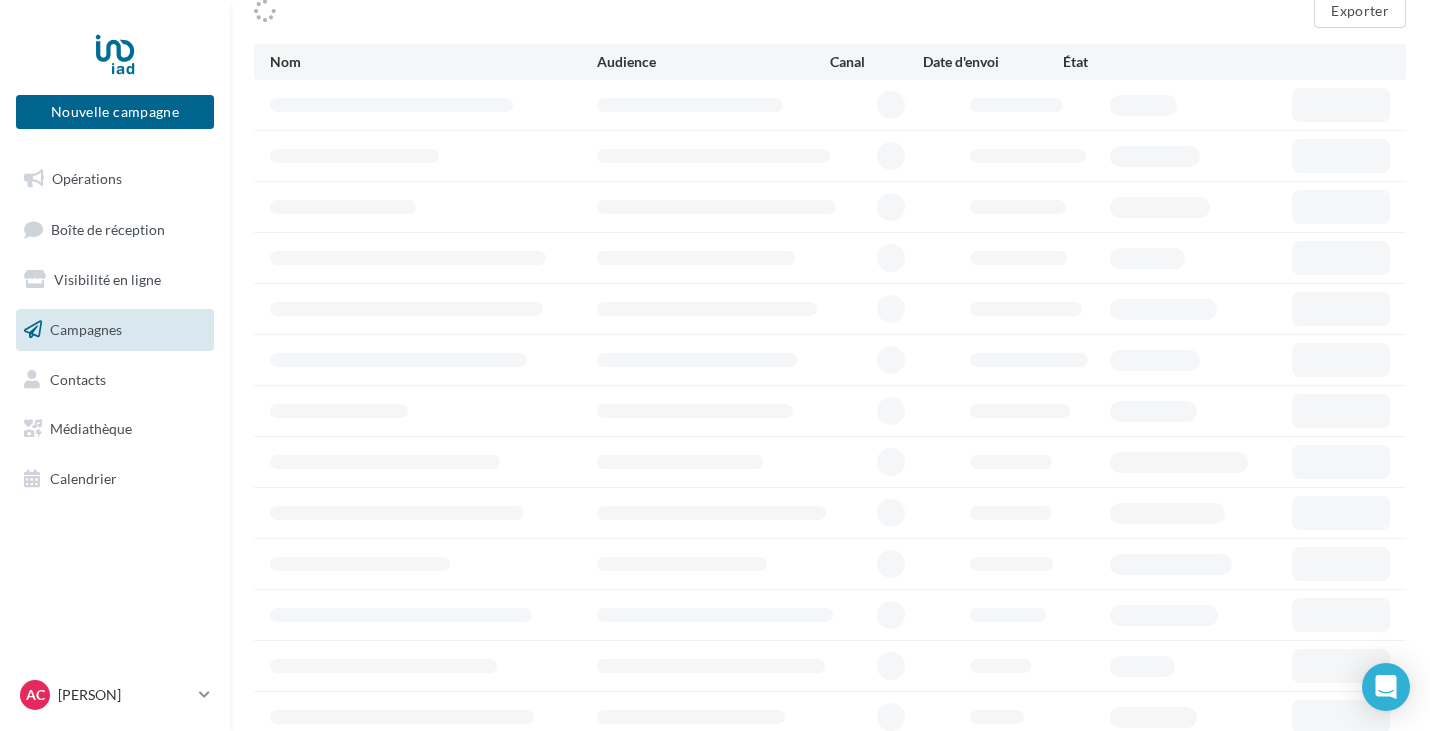 scroll, scrollTop: 181, scrollLeft: 0, axis: vertical 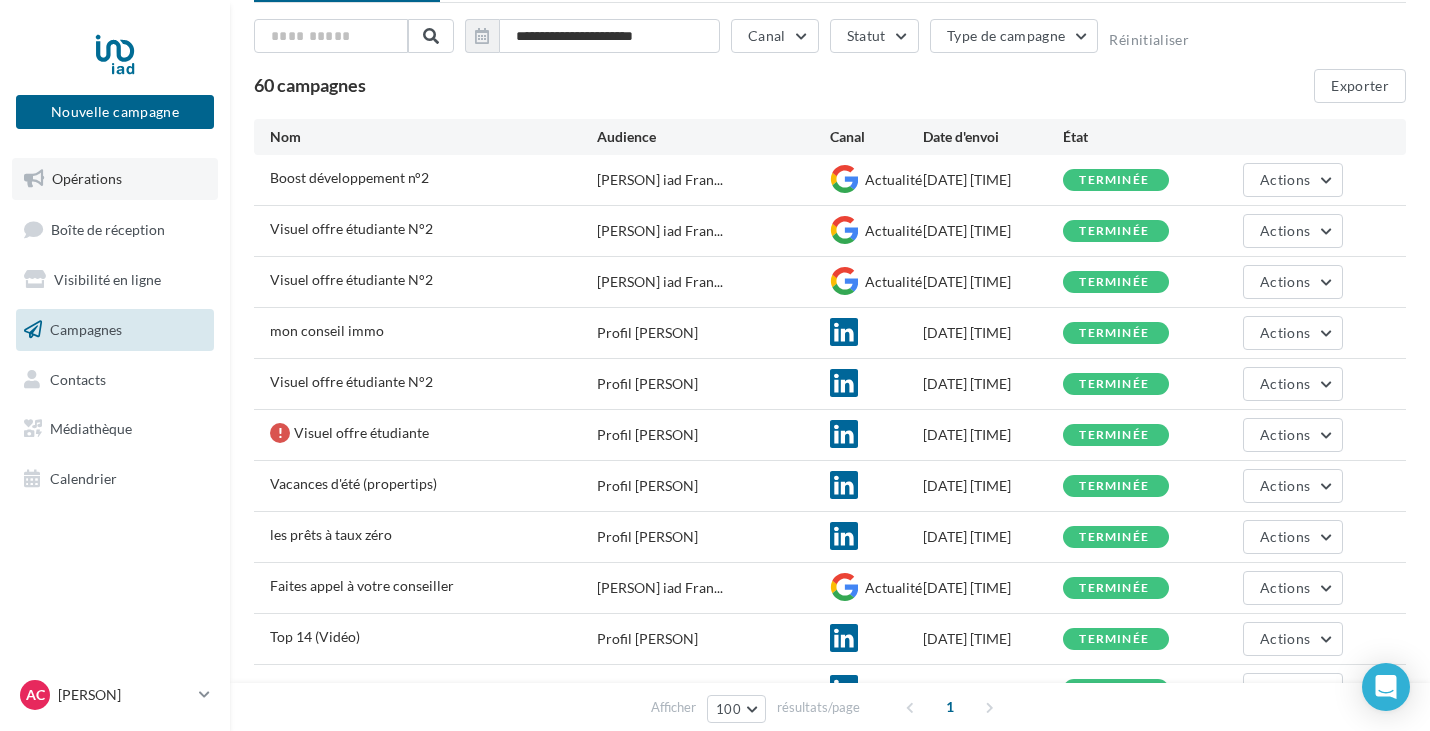 click on "Opérations" at bounding box center (115, 179) 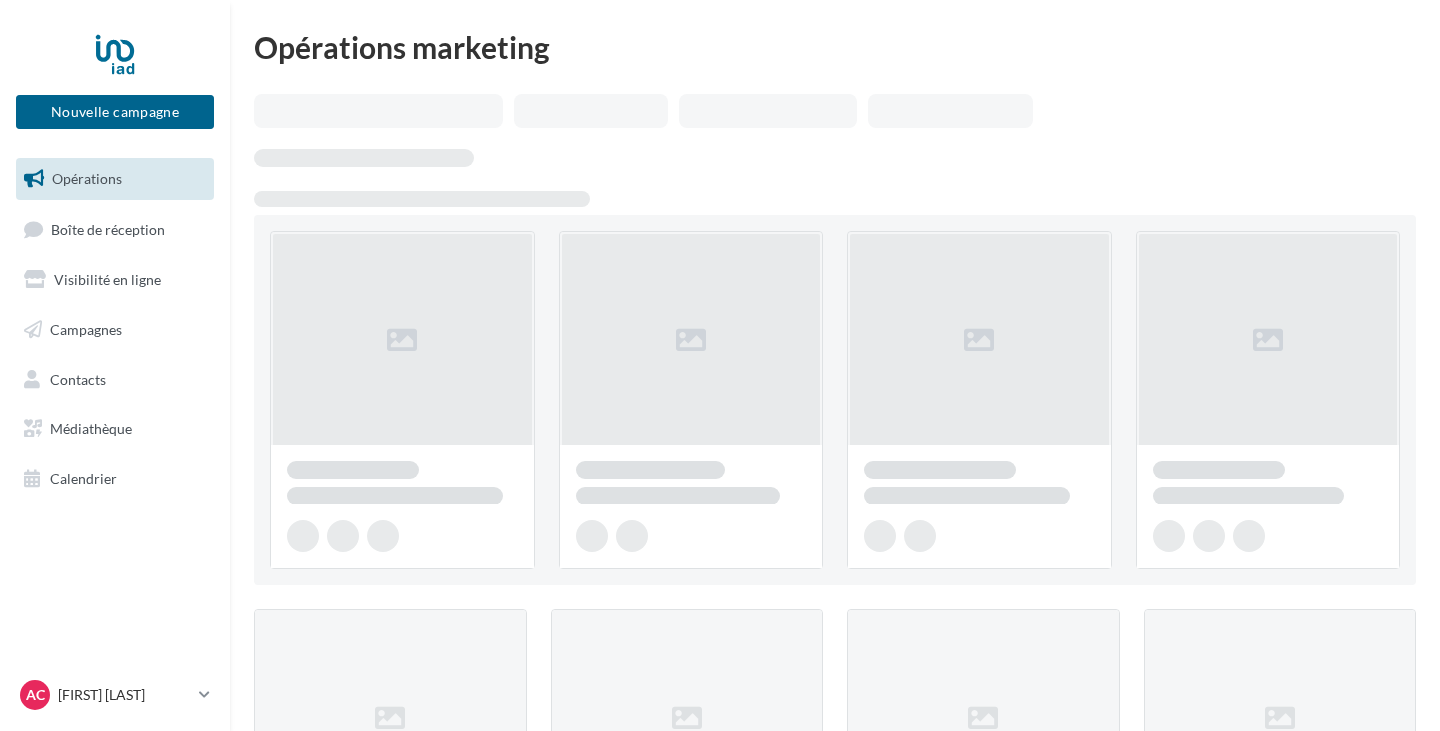 scroll, scrollTop: 0, scrollLeft: 0, axis: both 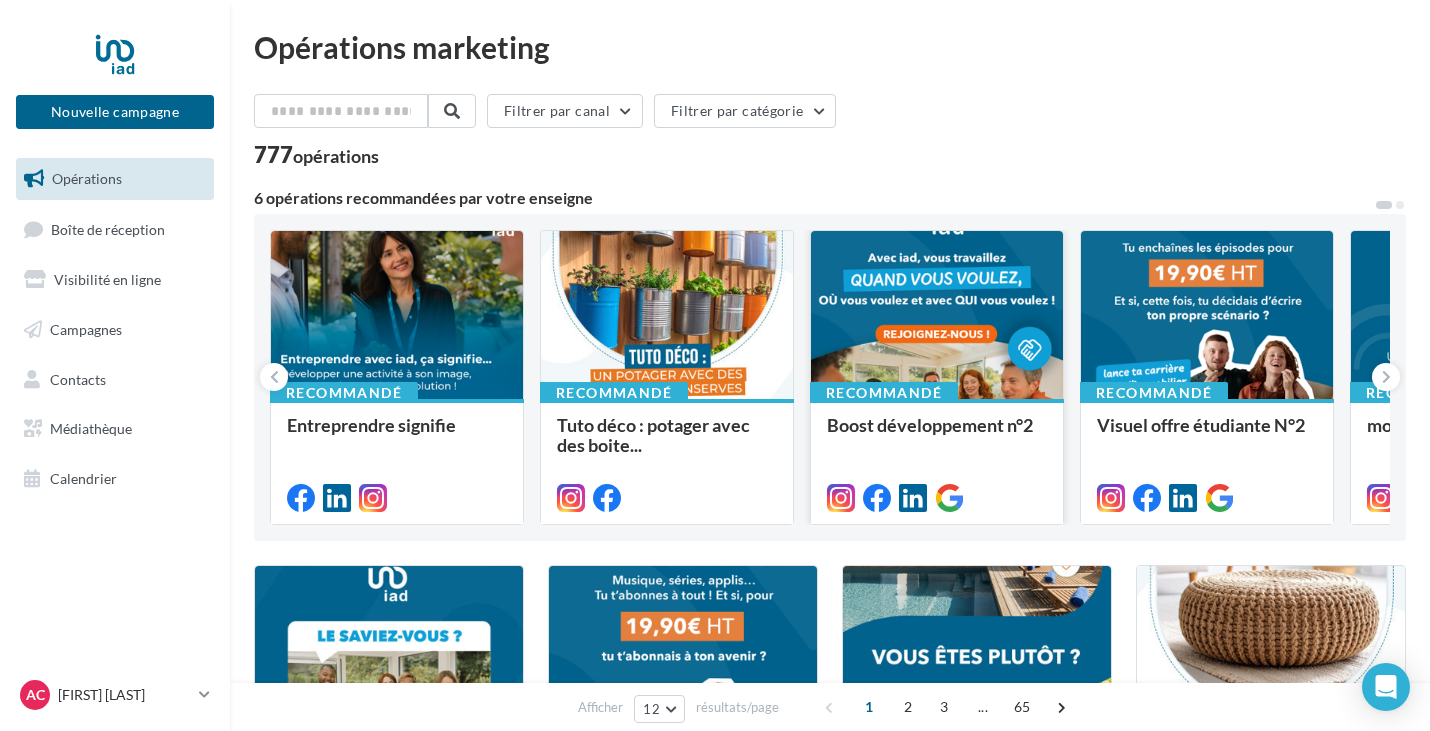 click at bounding box center (937, 316) 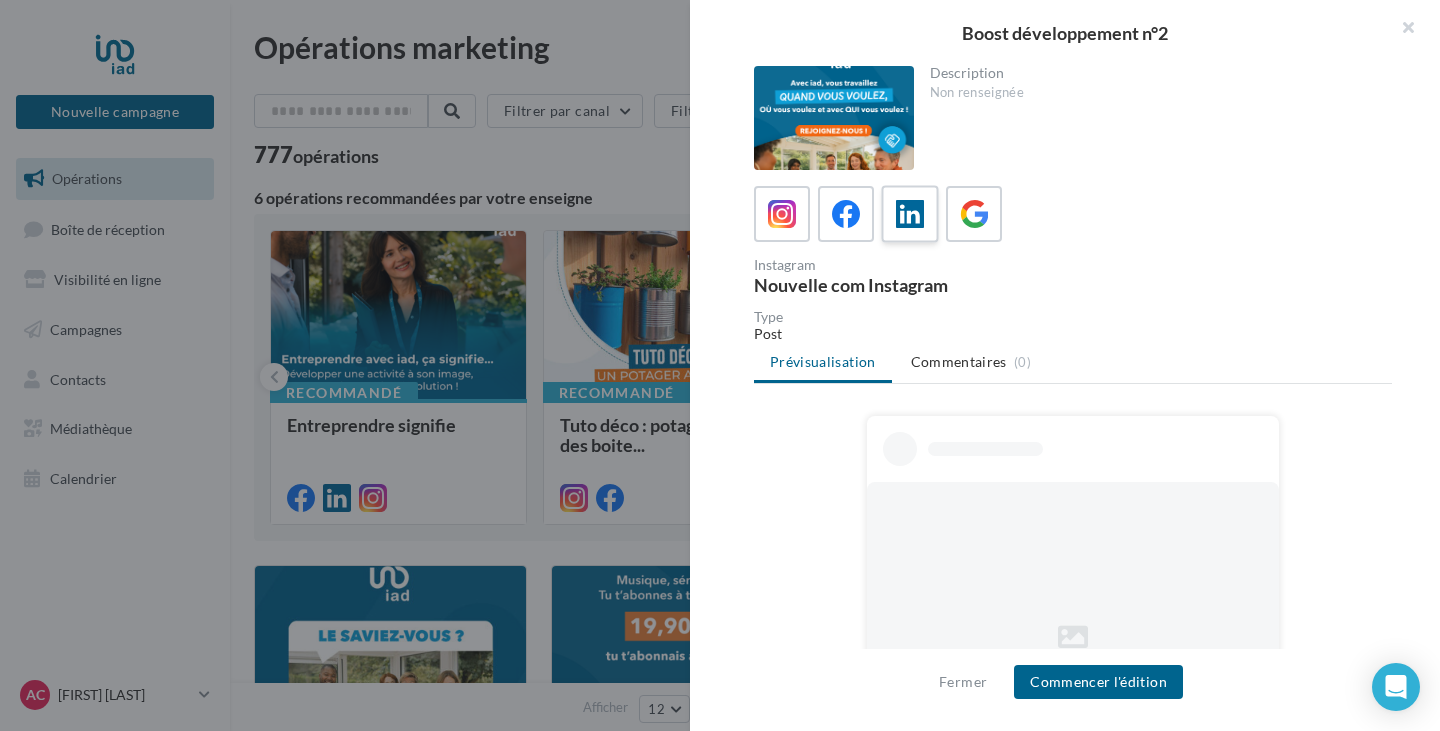 click at bounding box center [910, 214] 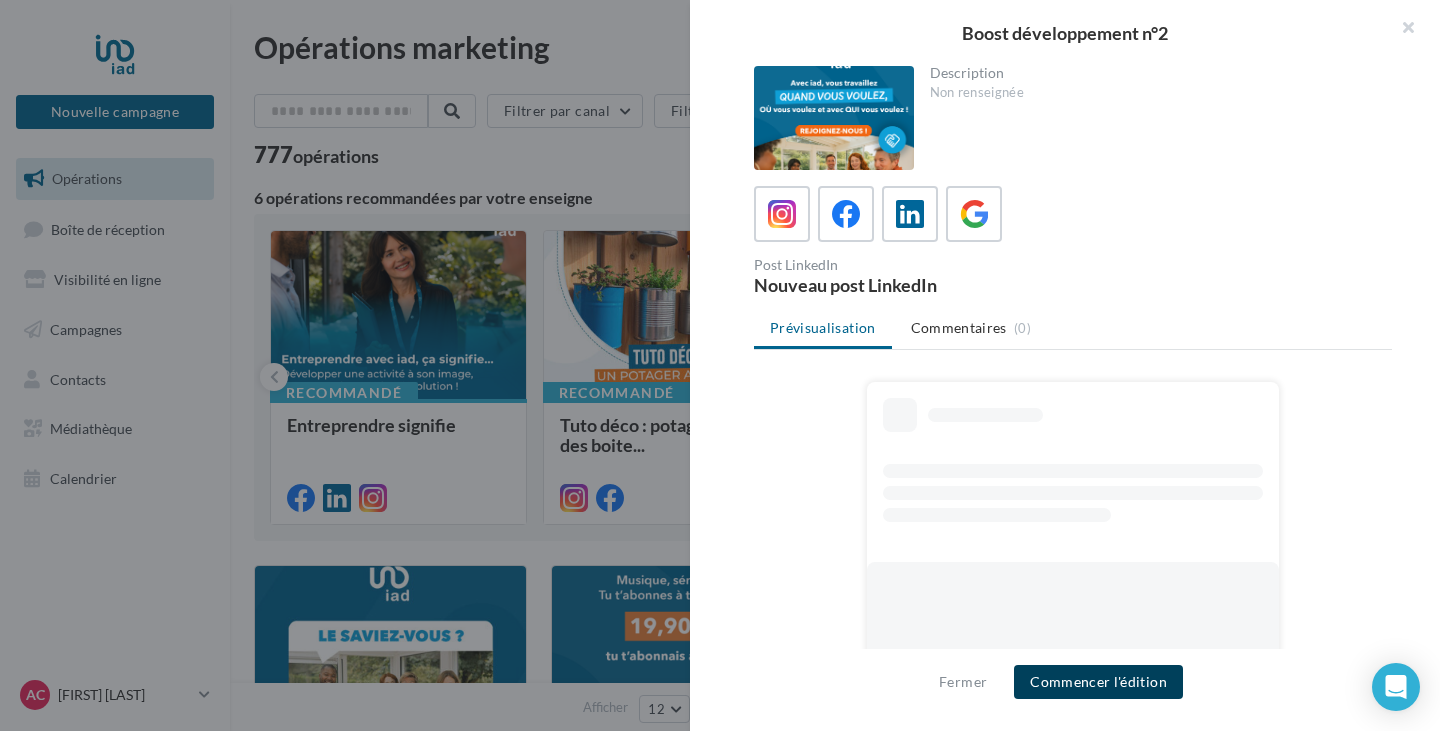 click on "Commencer l'édition" at bounding box center (1098, 682) 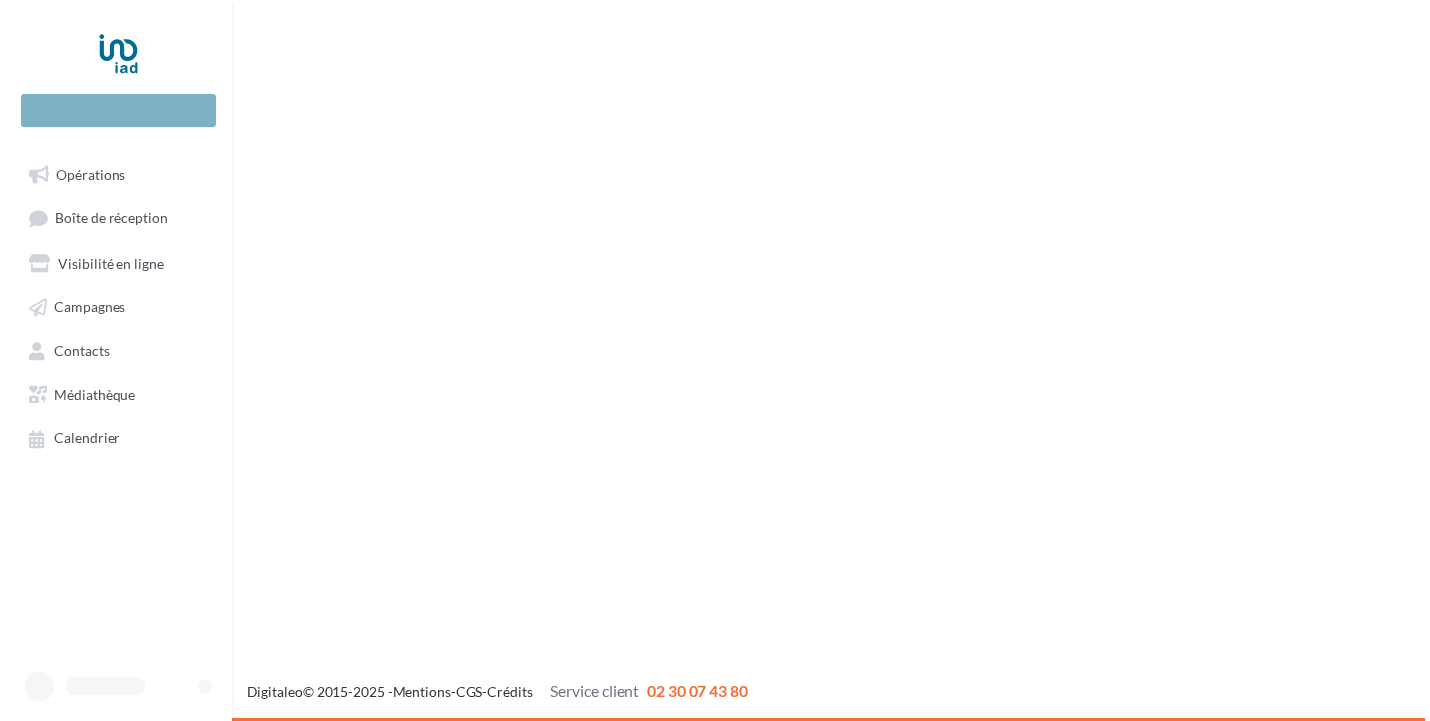 scroll, scrollTop: 0, scrollLeft: 0, axis: both 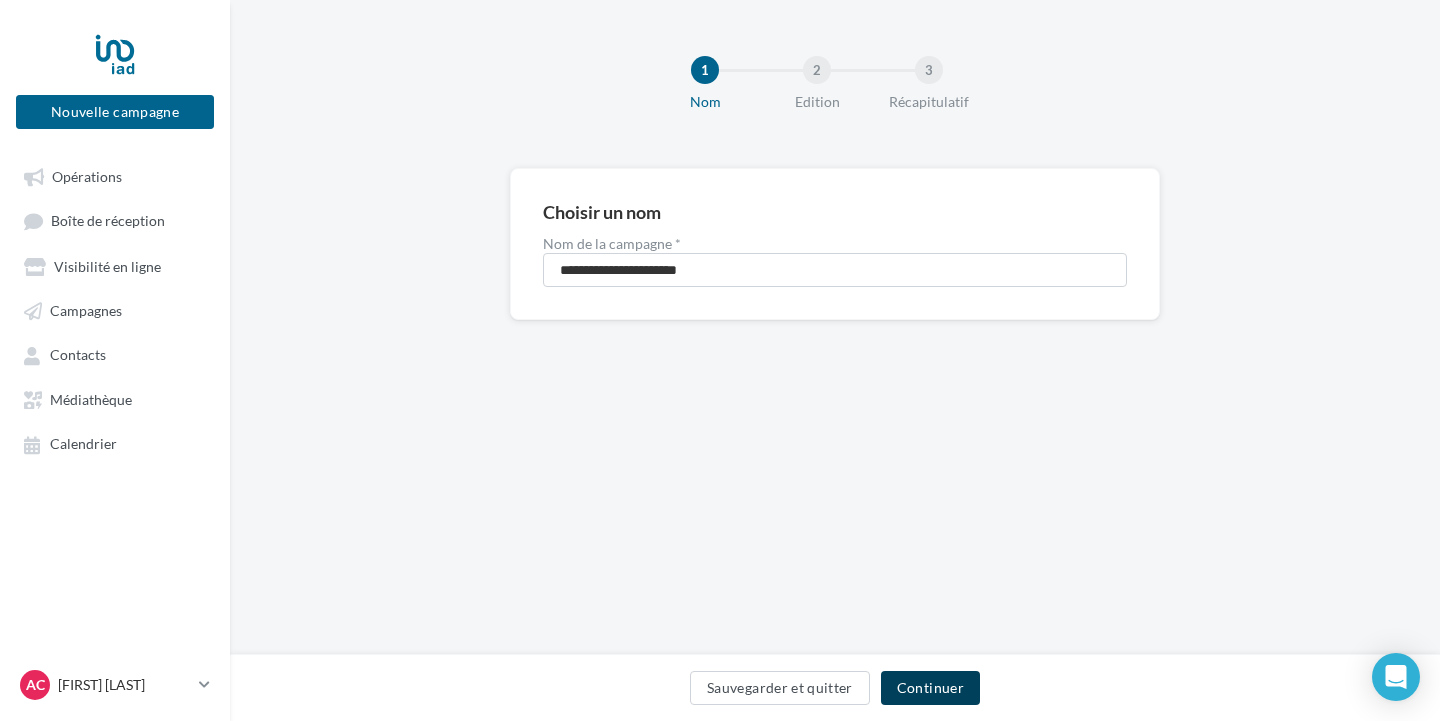 click on "Continuer" at bounding box center [930, 688] 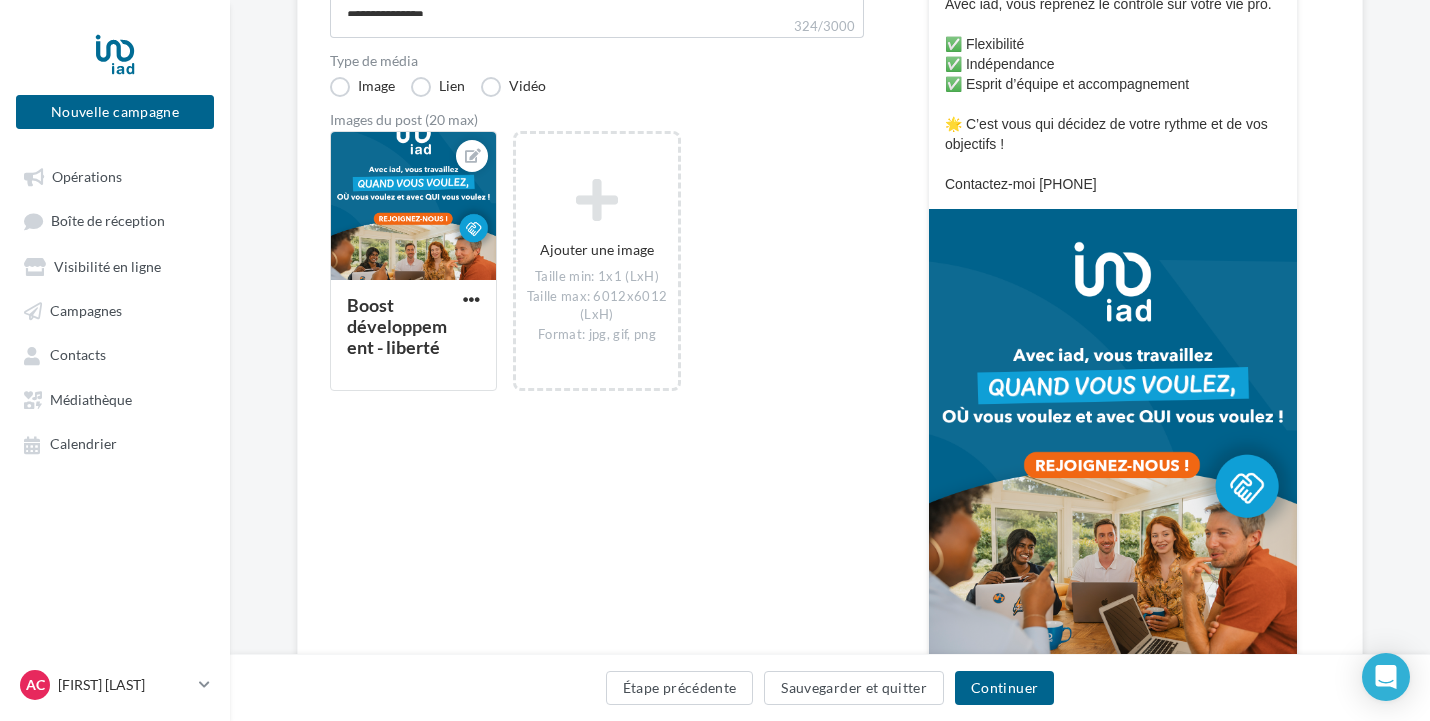 scroll, scrollTop: 408, scrollLeft: 0, axis: vertical 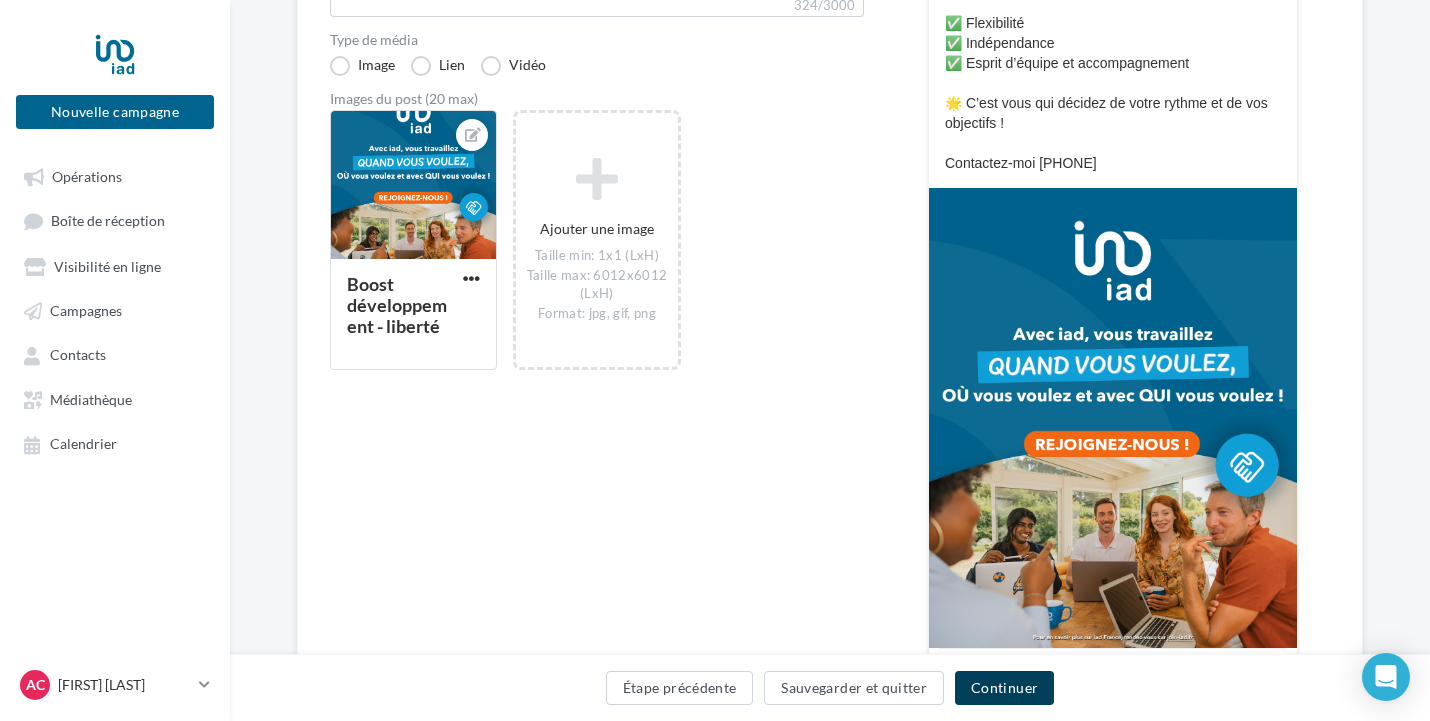 click on "Continuer" at bounding box center [1004, 688] 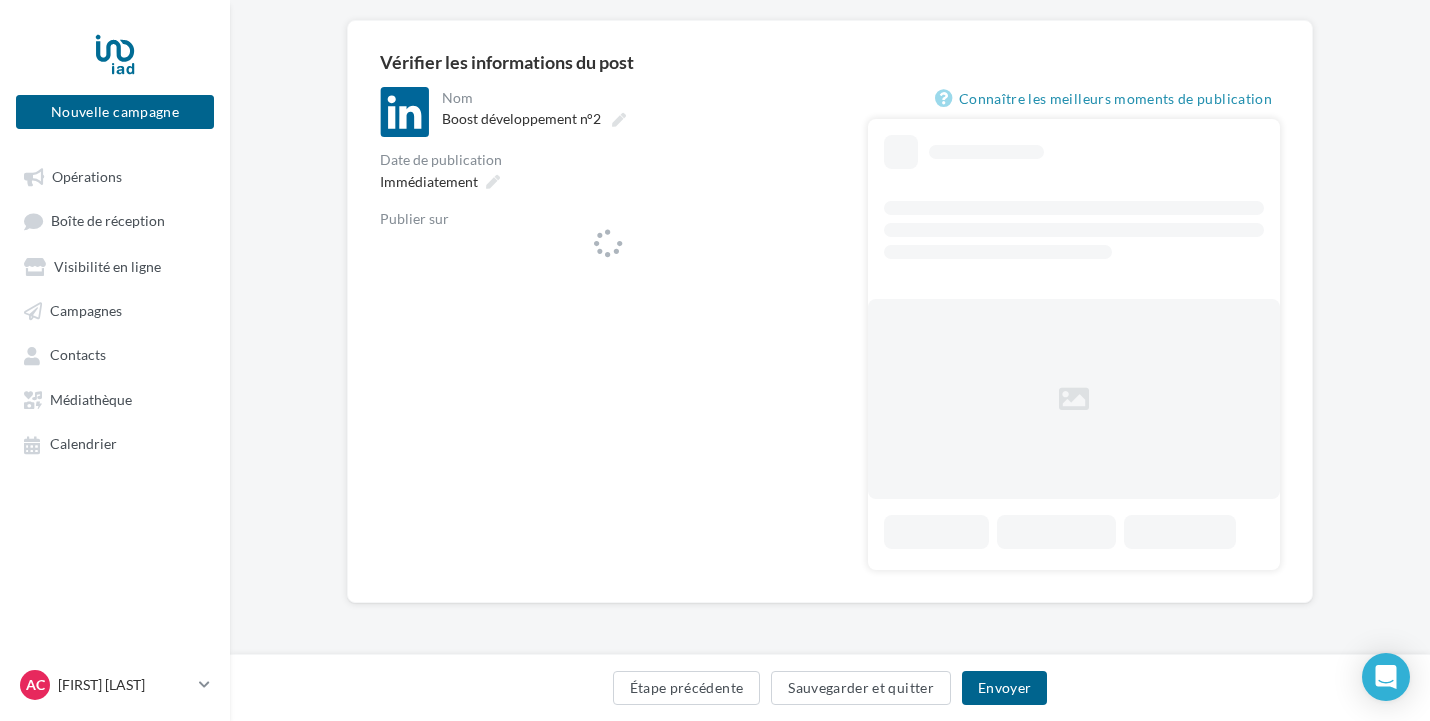 scroll, scrollTop: 147, scrollLeft: 0, axis: vertical 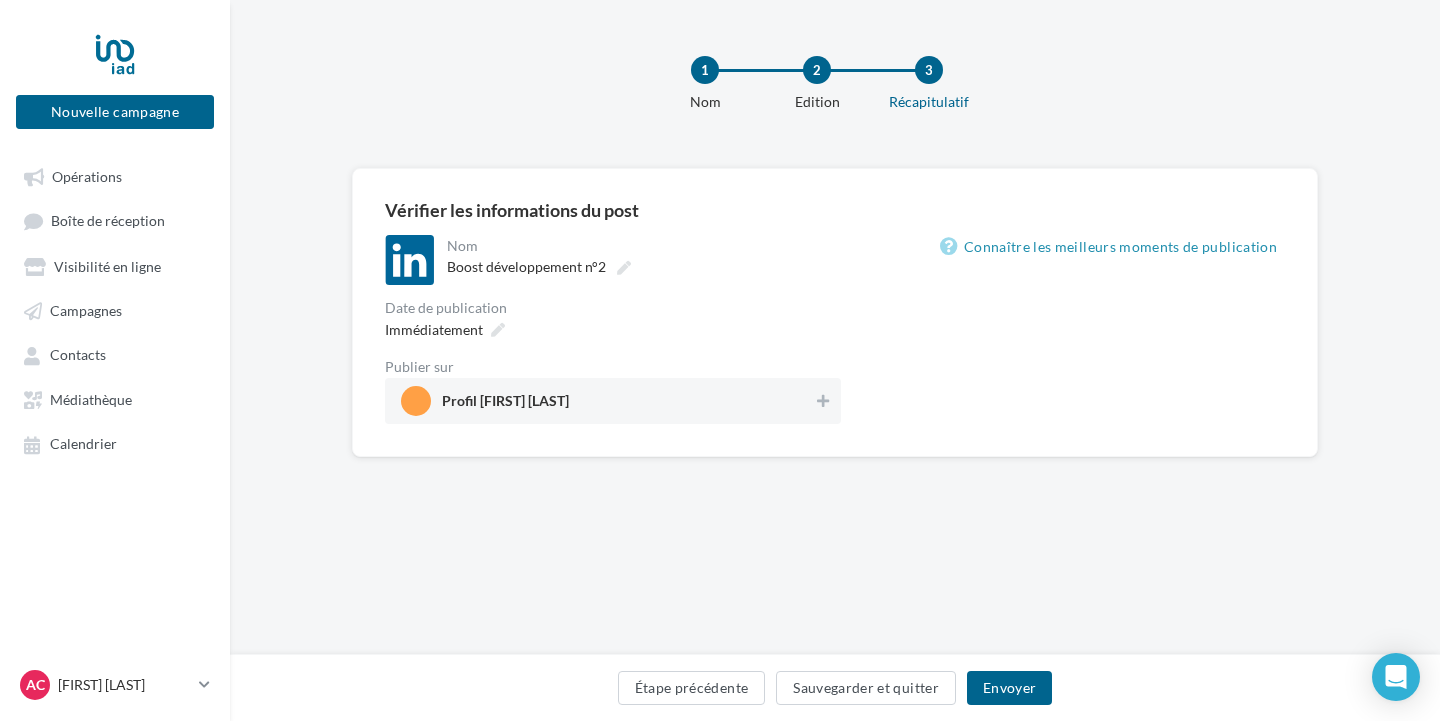 click on "Boost développement n°2" at bounding box center (642, 267) 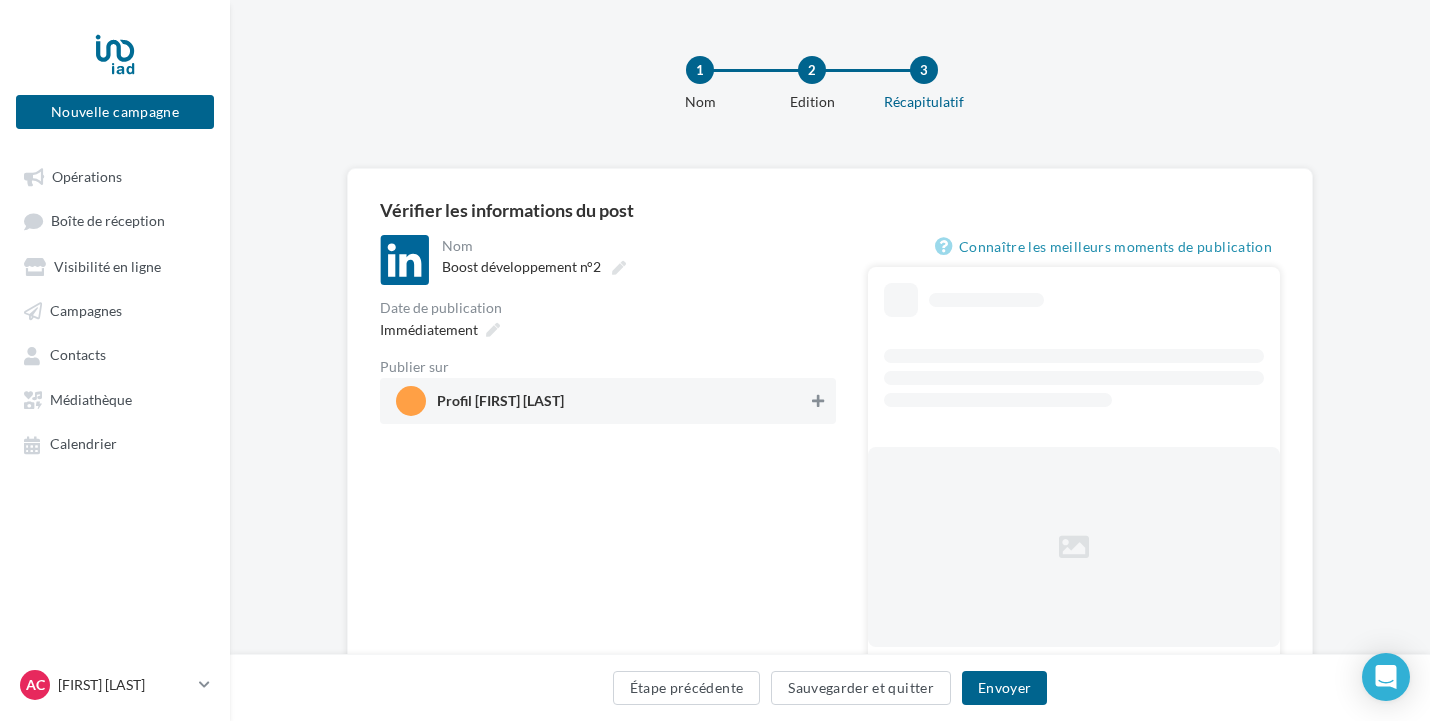click at bounding box center [818, 401] 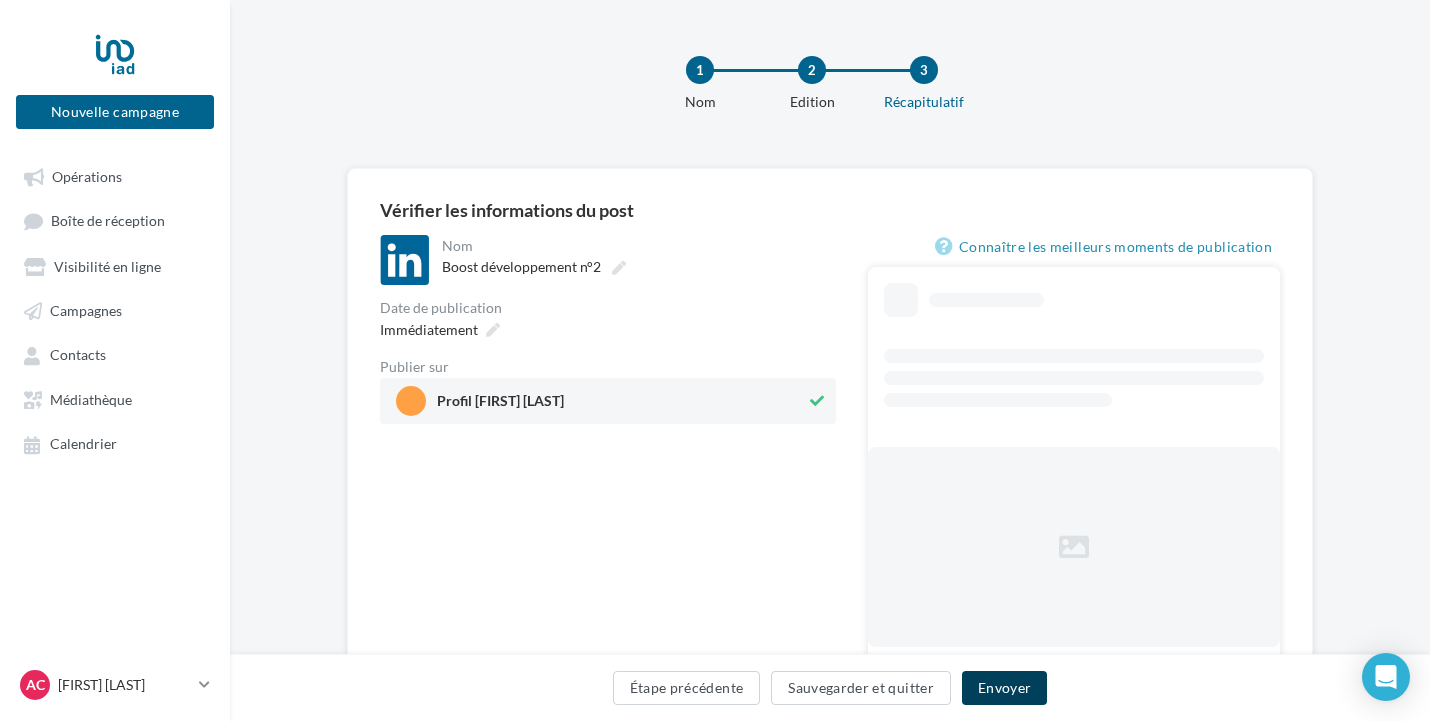 click on "Envoyer" at bounding box center [1004, 688] 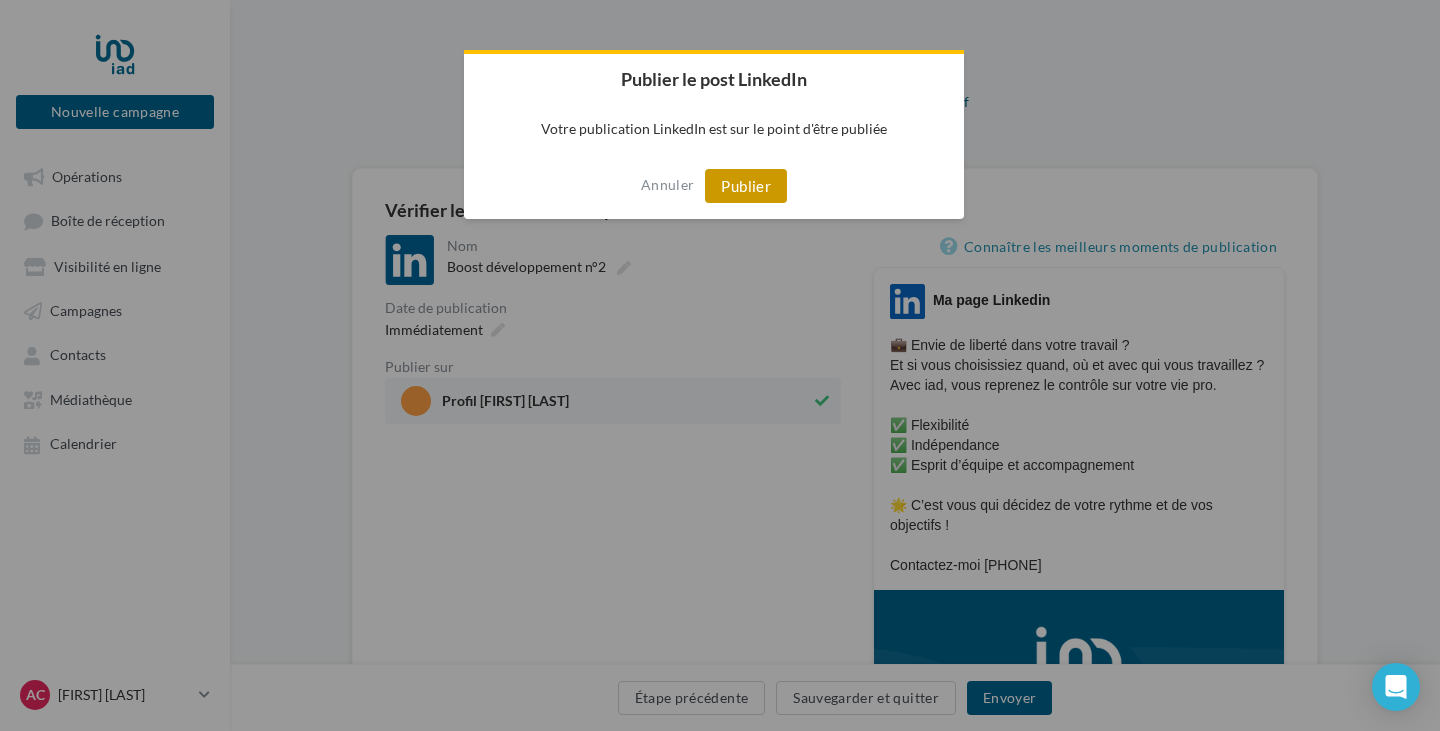 click on "Publier" at bounding box center (746, 186) 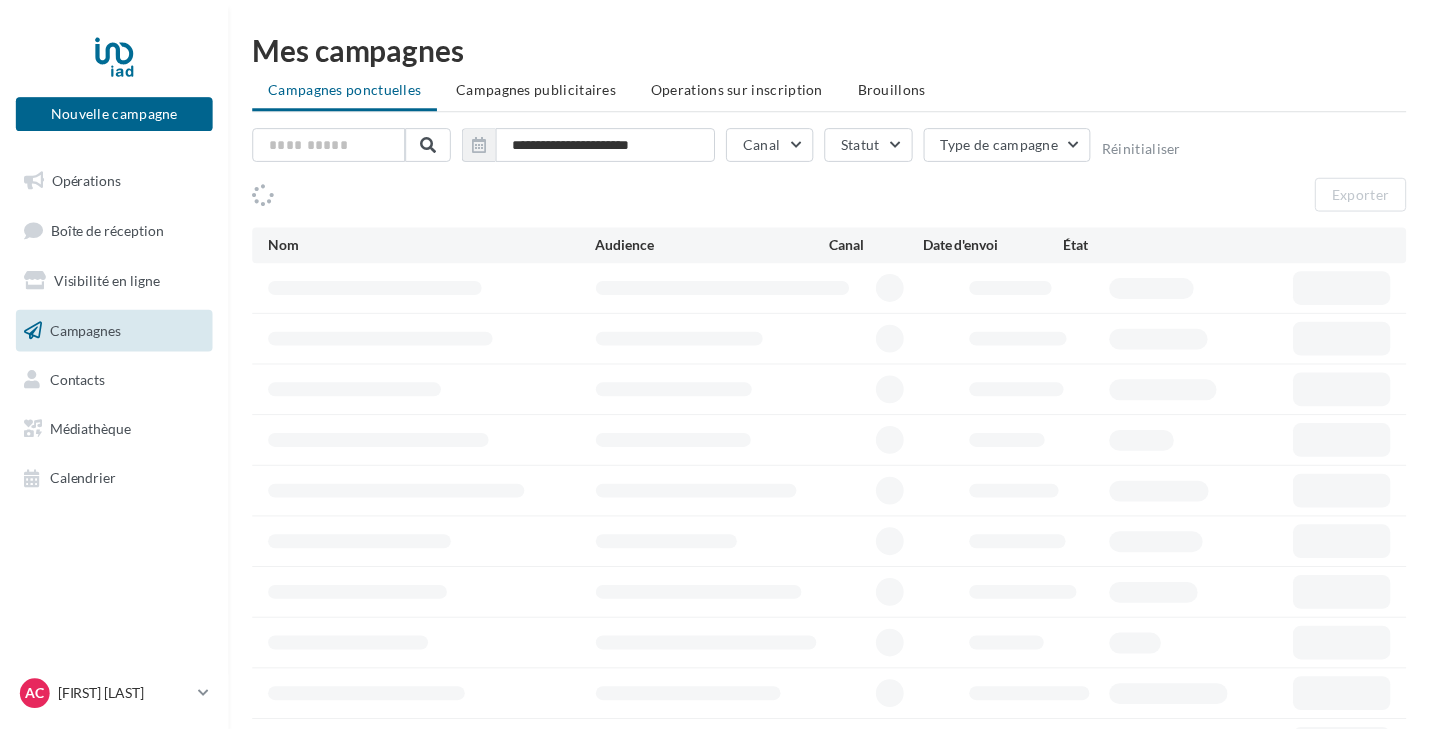 scroll, scrollTop: 0, scrollLeft: 0, axis: both 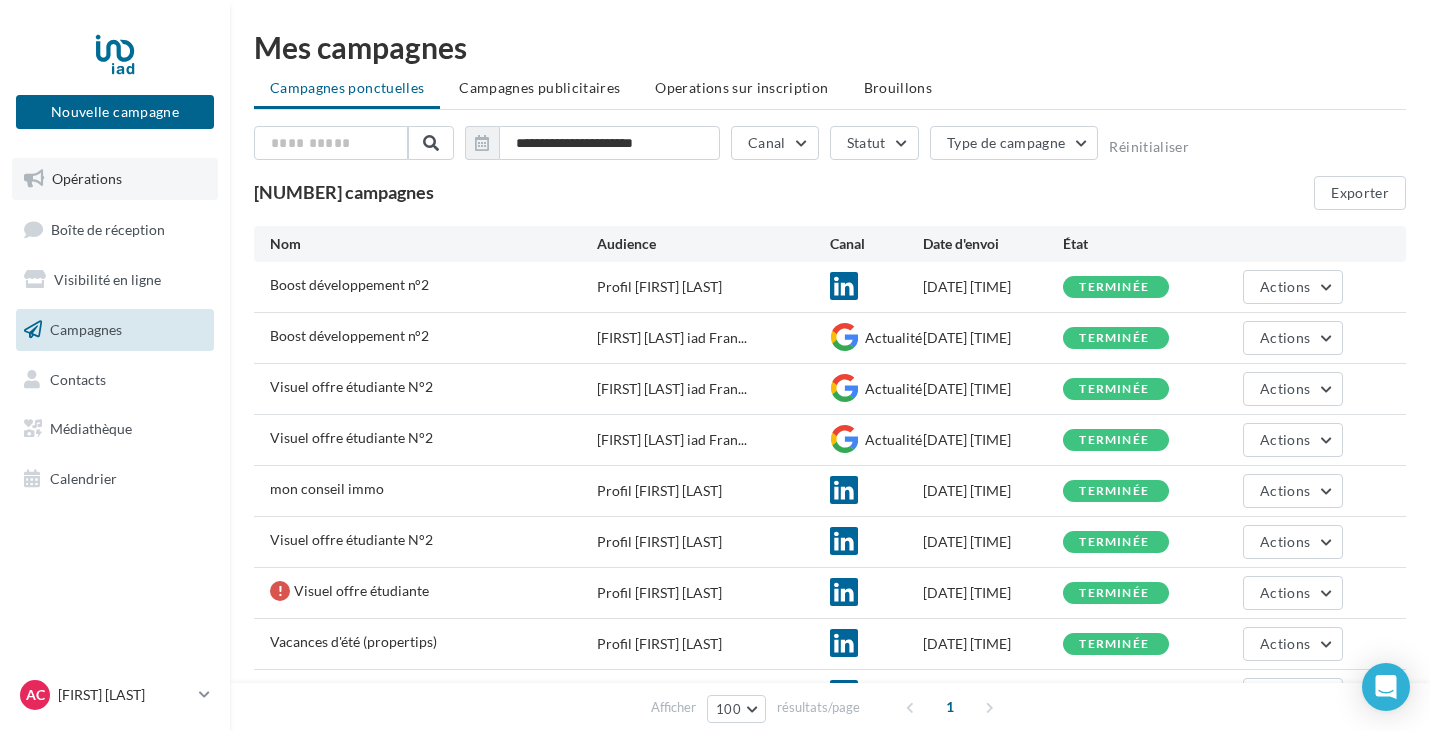 click on "Opérations" at bounding box center [115, 179] 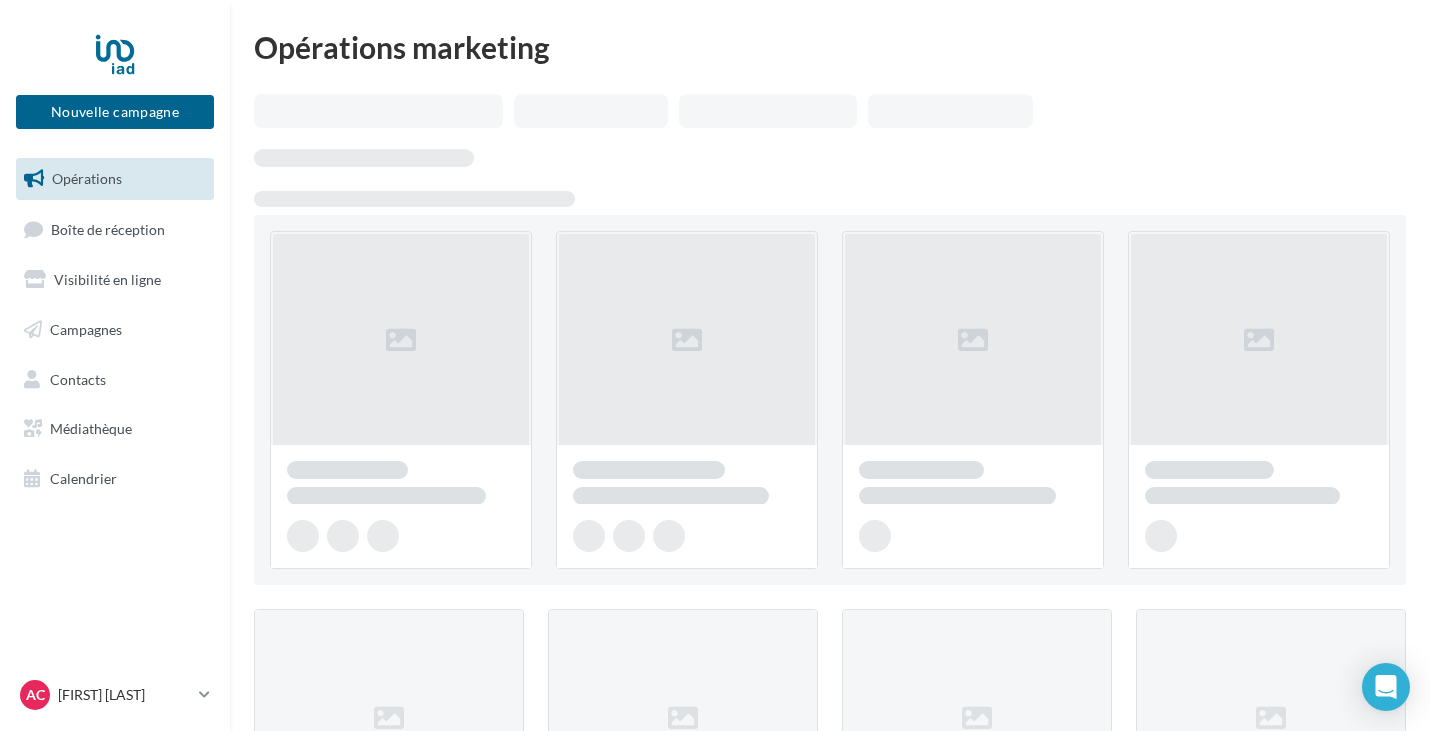 scroll, scrollTop: 0, scrollLeft: 0, axis: both 